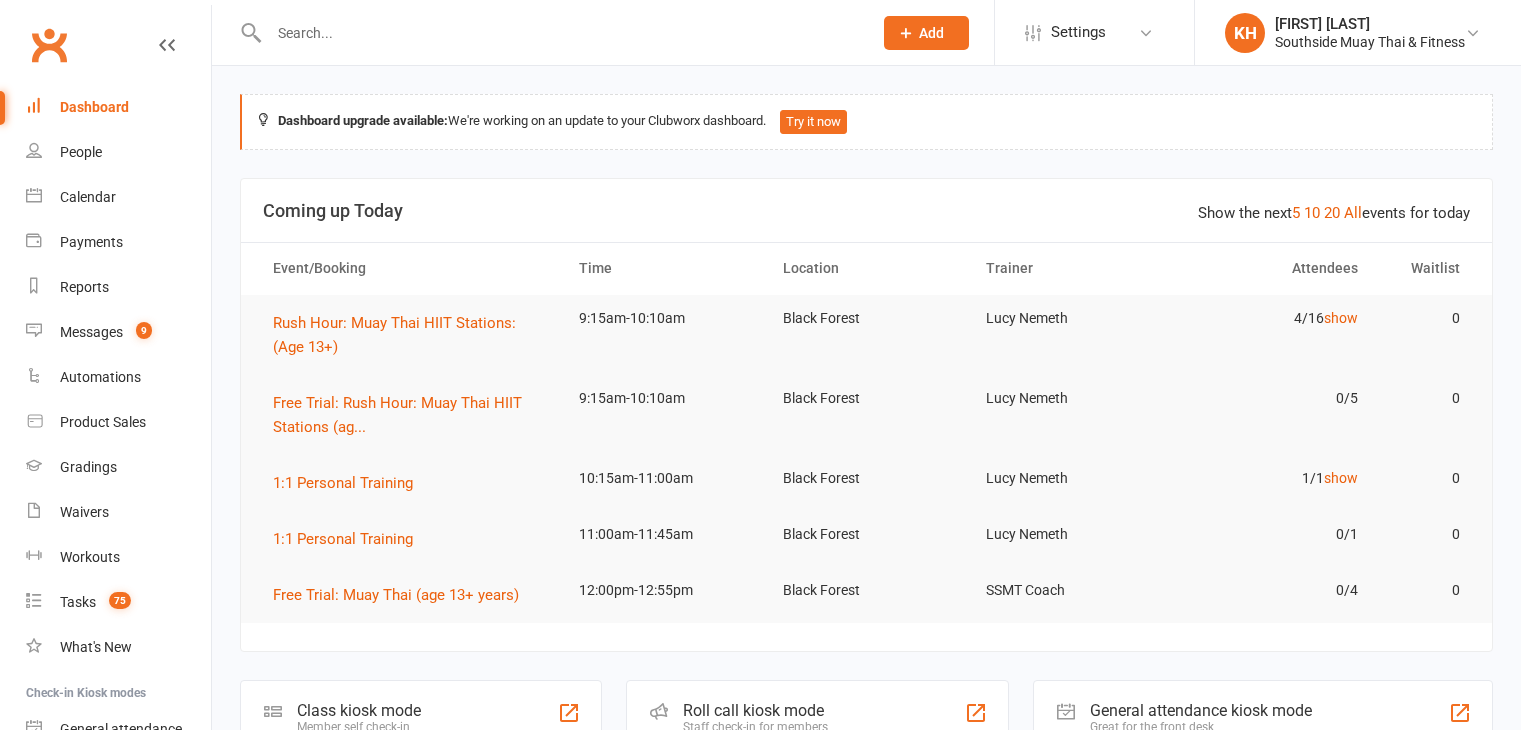 scroll, scrollTop: 0, scrollLeft: 0, axis: both 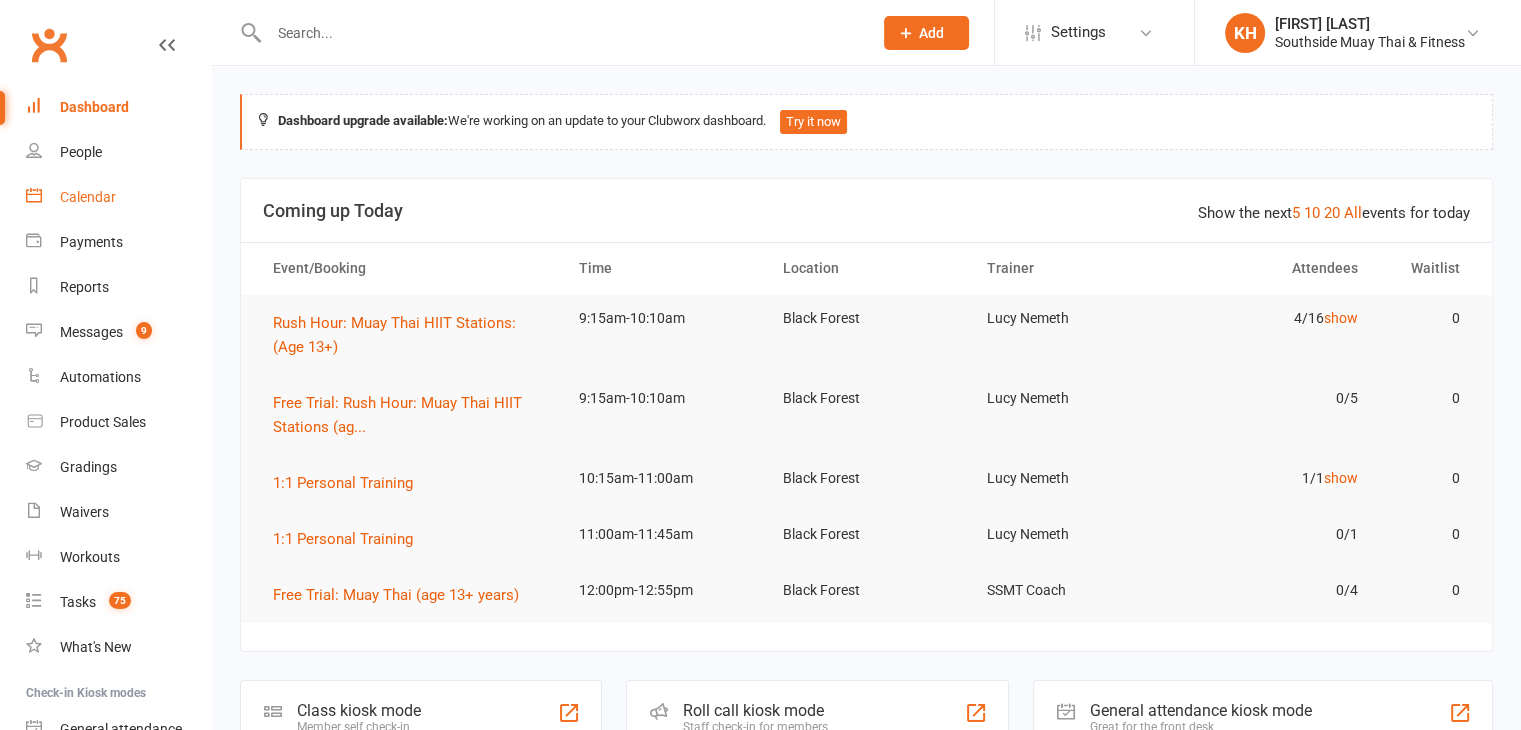 click on "Calendar" at bounding box center [118, 197] 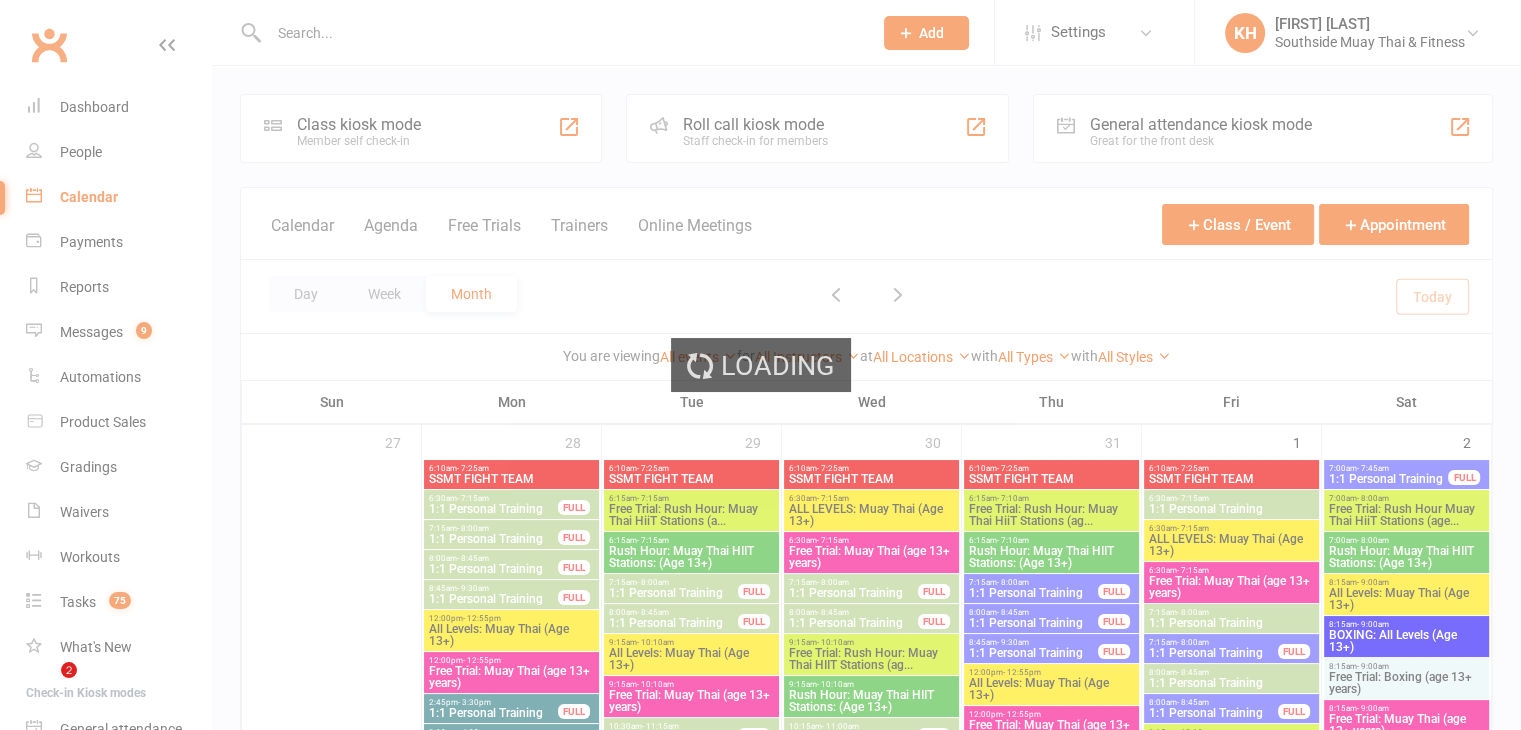 click on "Loading" at bounding box center [760, 365] 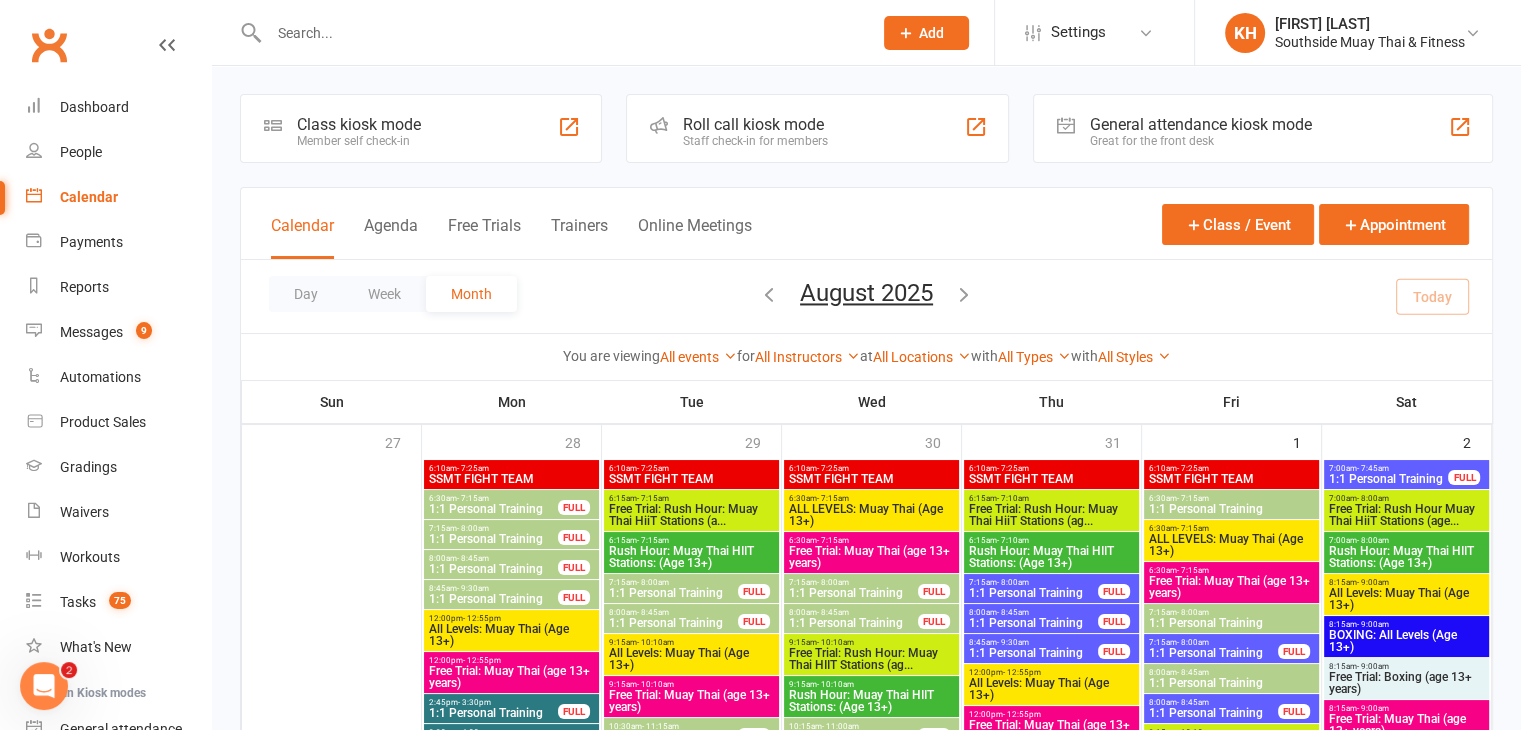 scroll, scrollTop: 0, scrollLeft: 0, axis: both 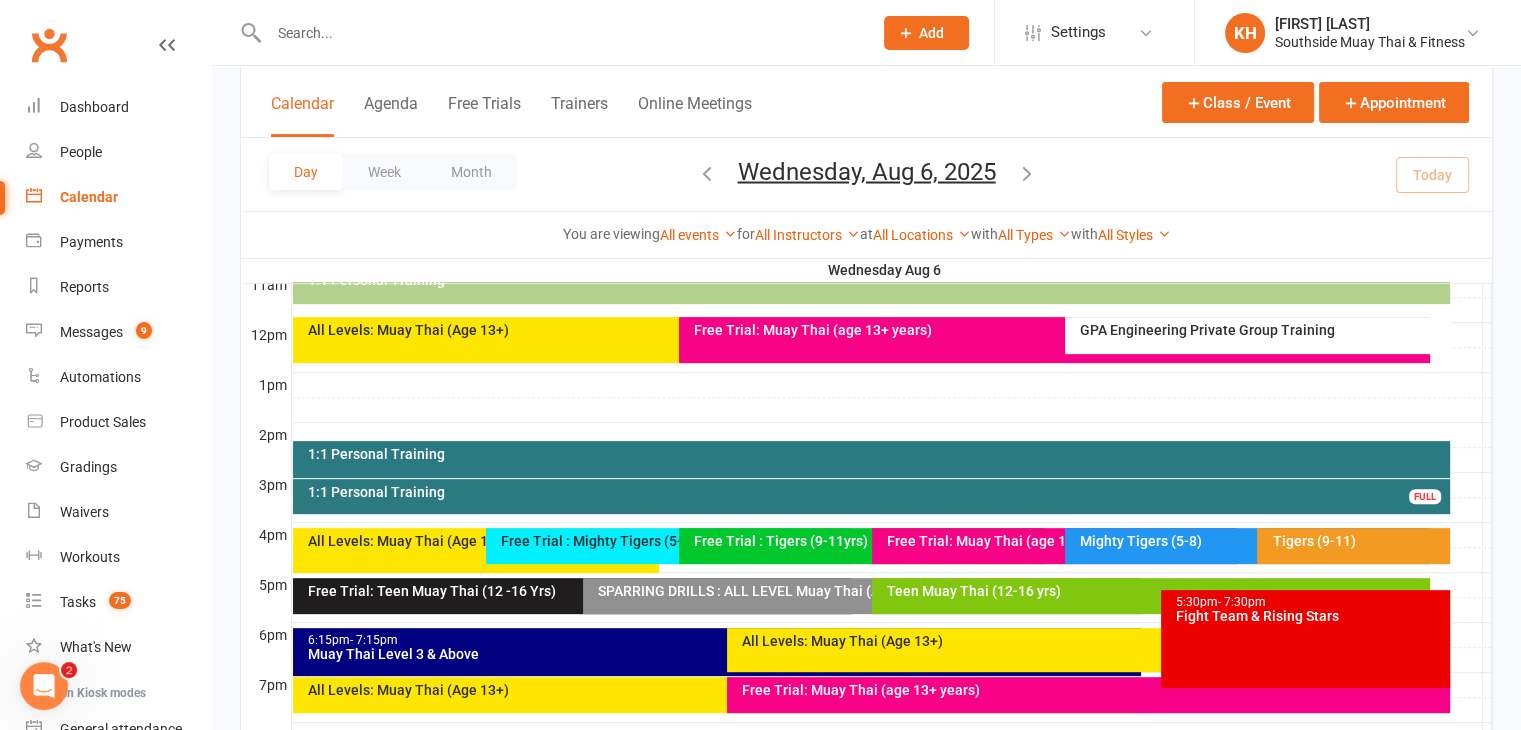 click on "1:1 Personal Training" at bounding box center [876, 492] 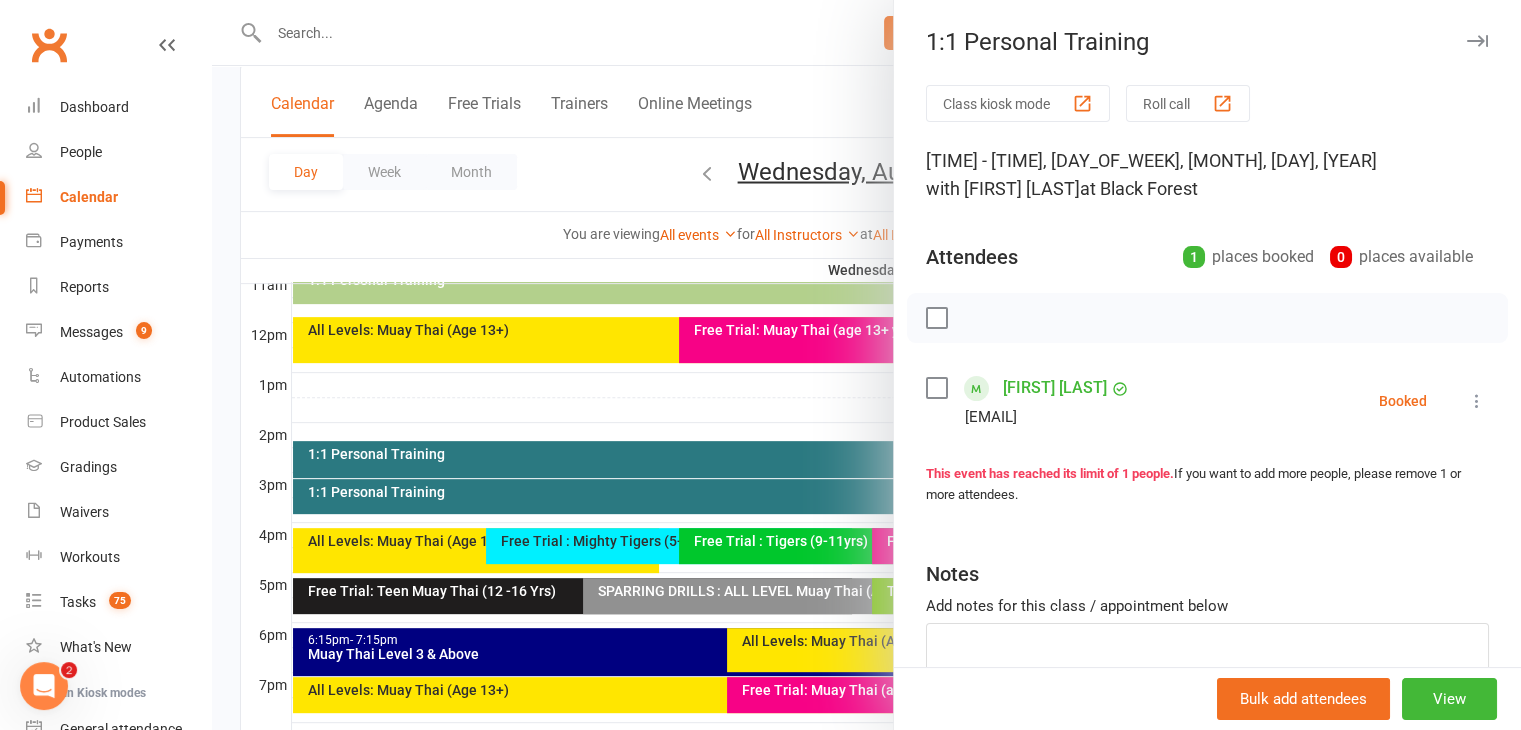 click at bounding box center (1477, 41) 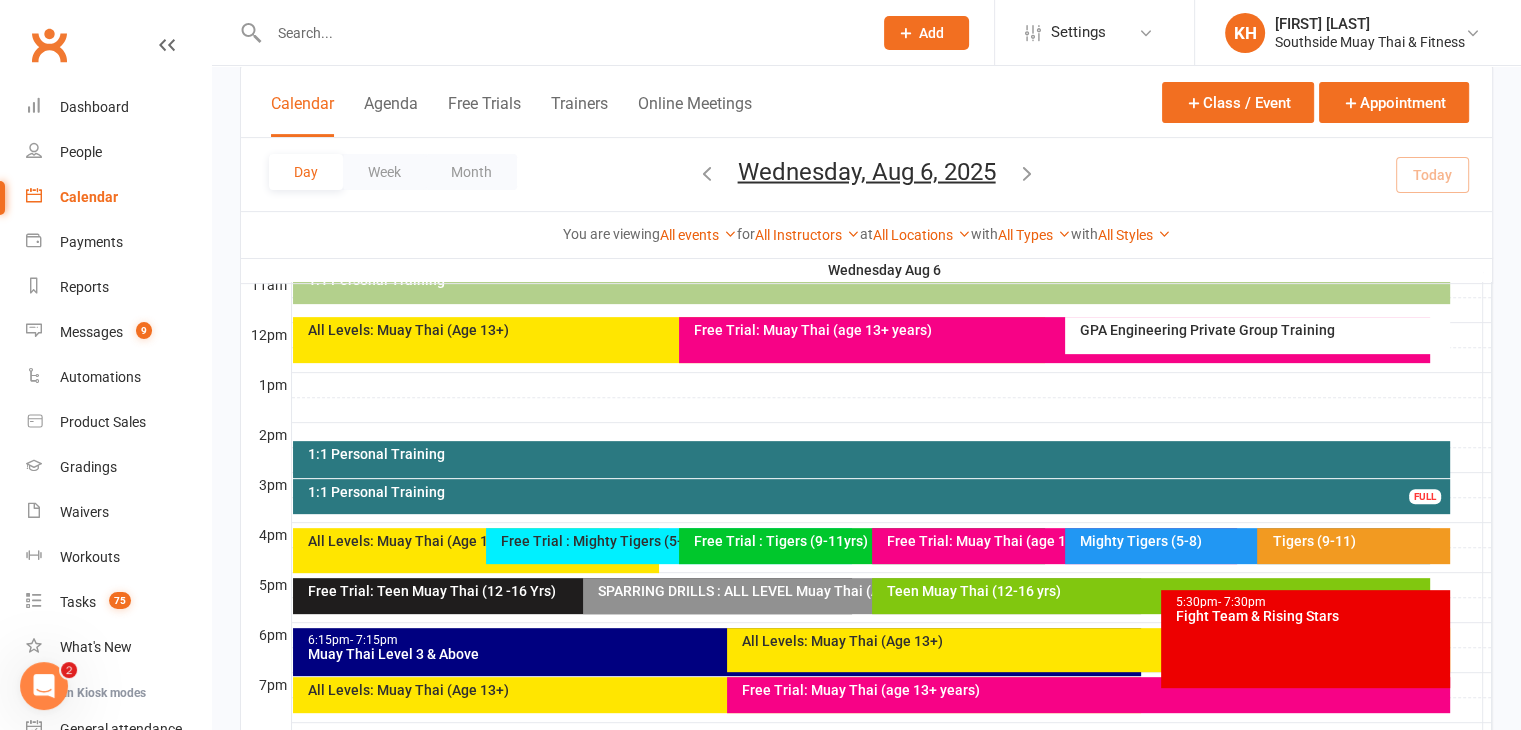 click on "All Levels: Muay Thai (Age 13+)" at bounding box center (476, 550) 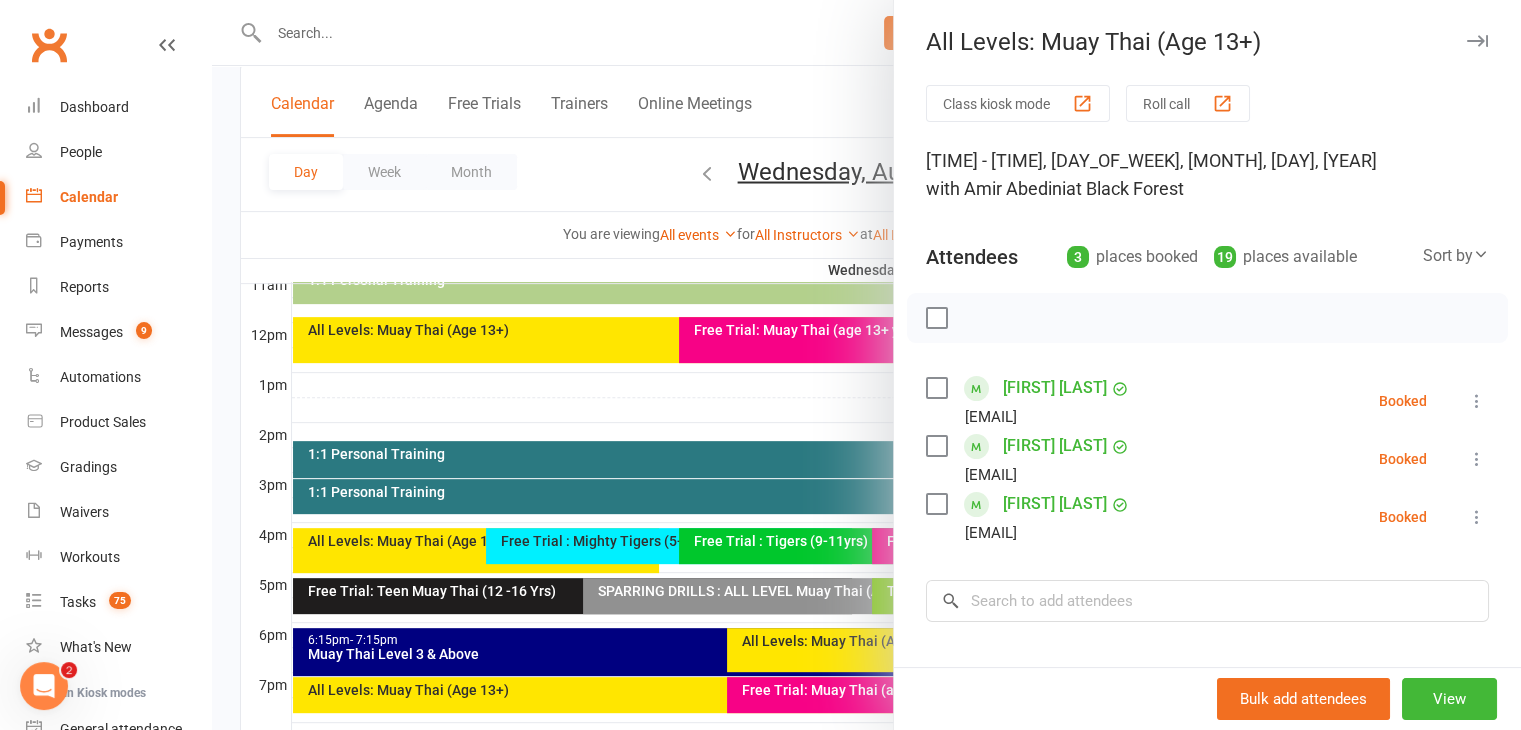 click at bounding box center [1477, 41] 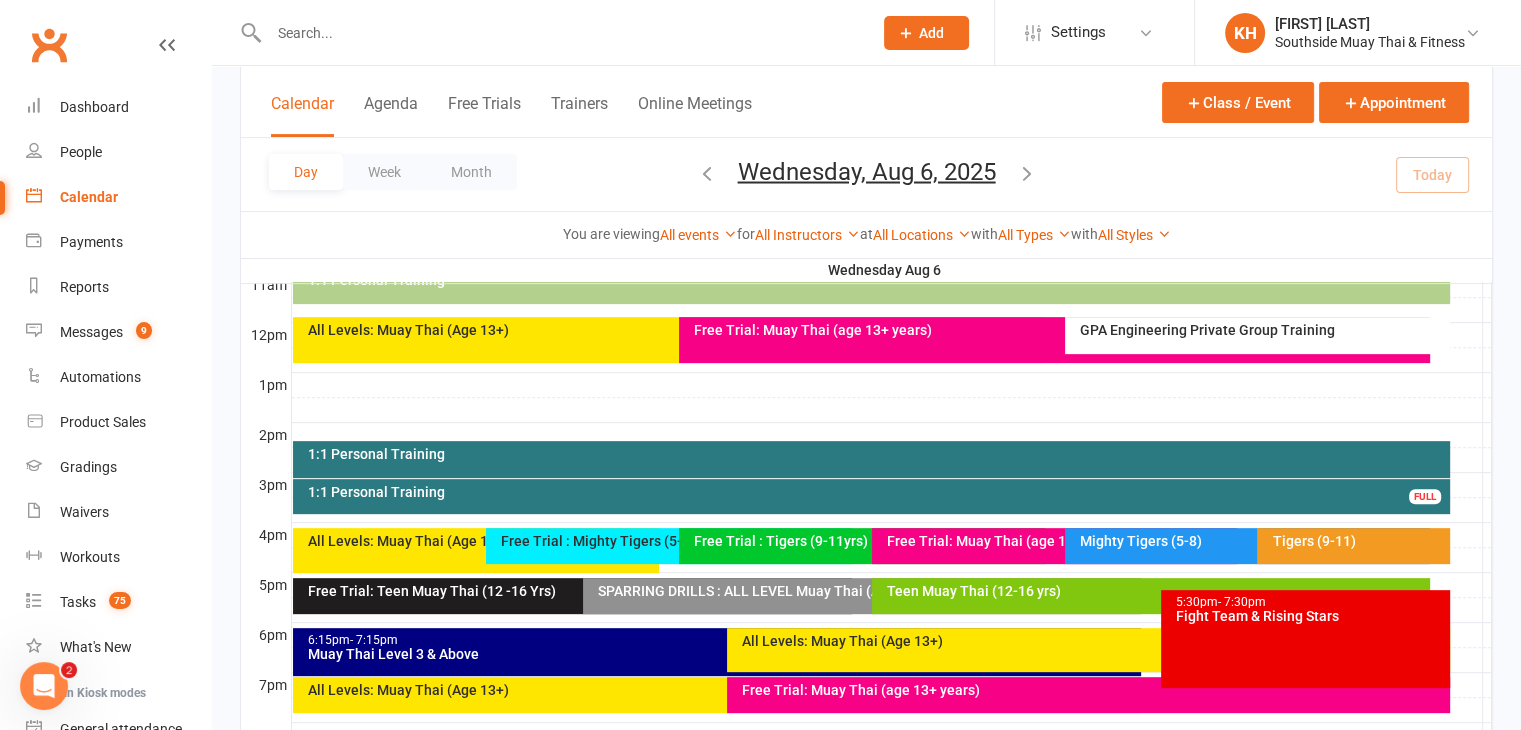 click on "SPARRING DRILLS : ALL LEVEL Muay Thai (Age 13+)" at bounding box center [867, 591] 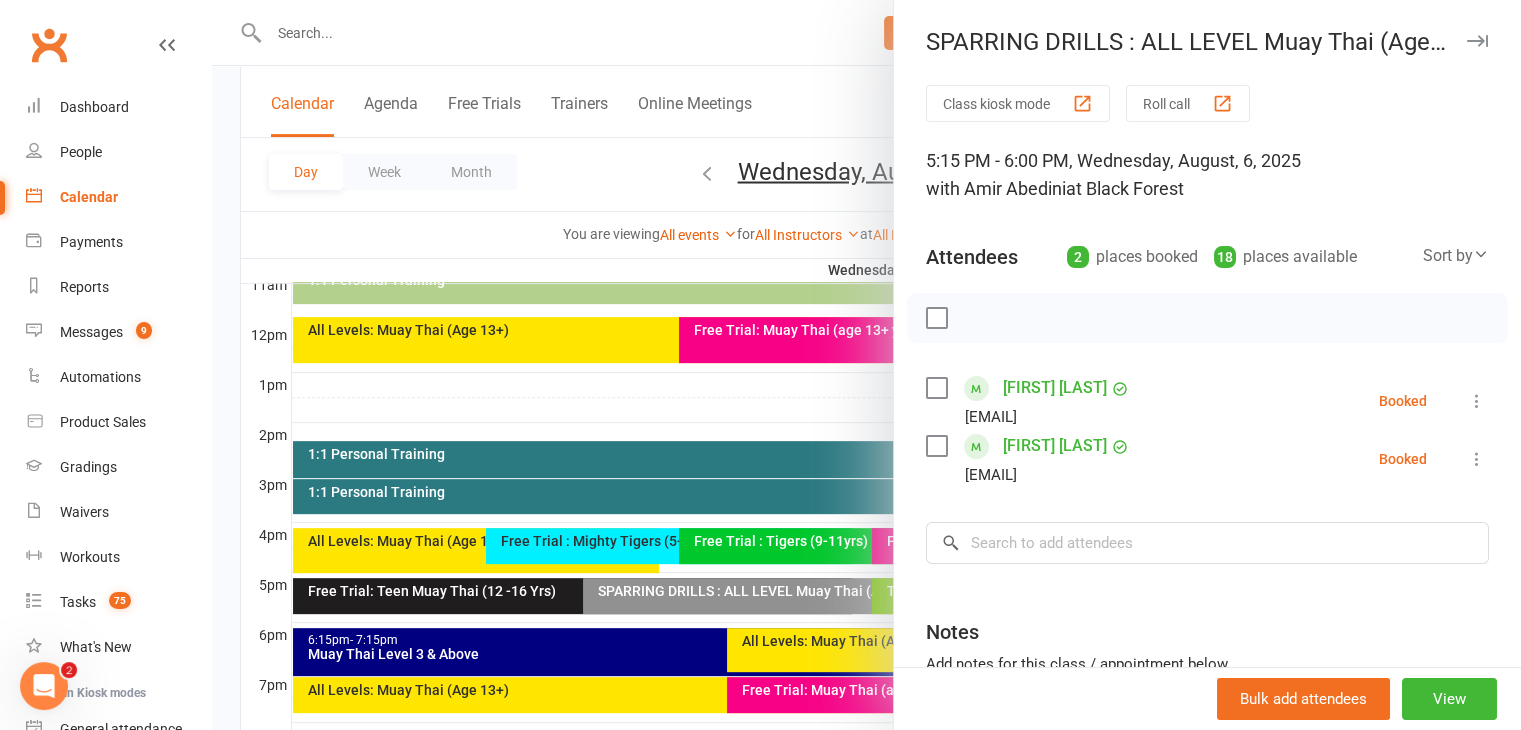 click at bounding box center [1477, 41] 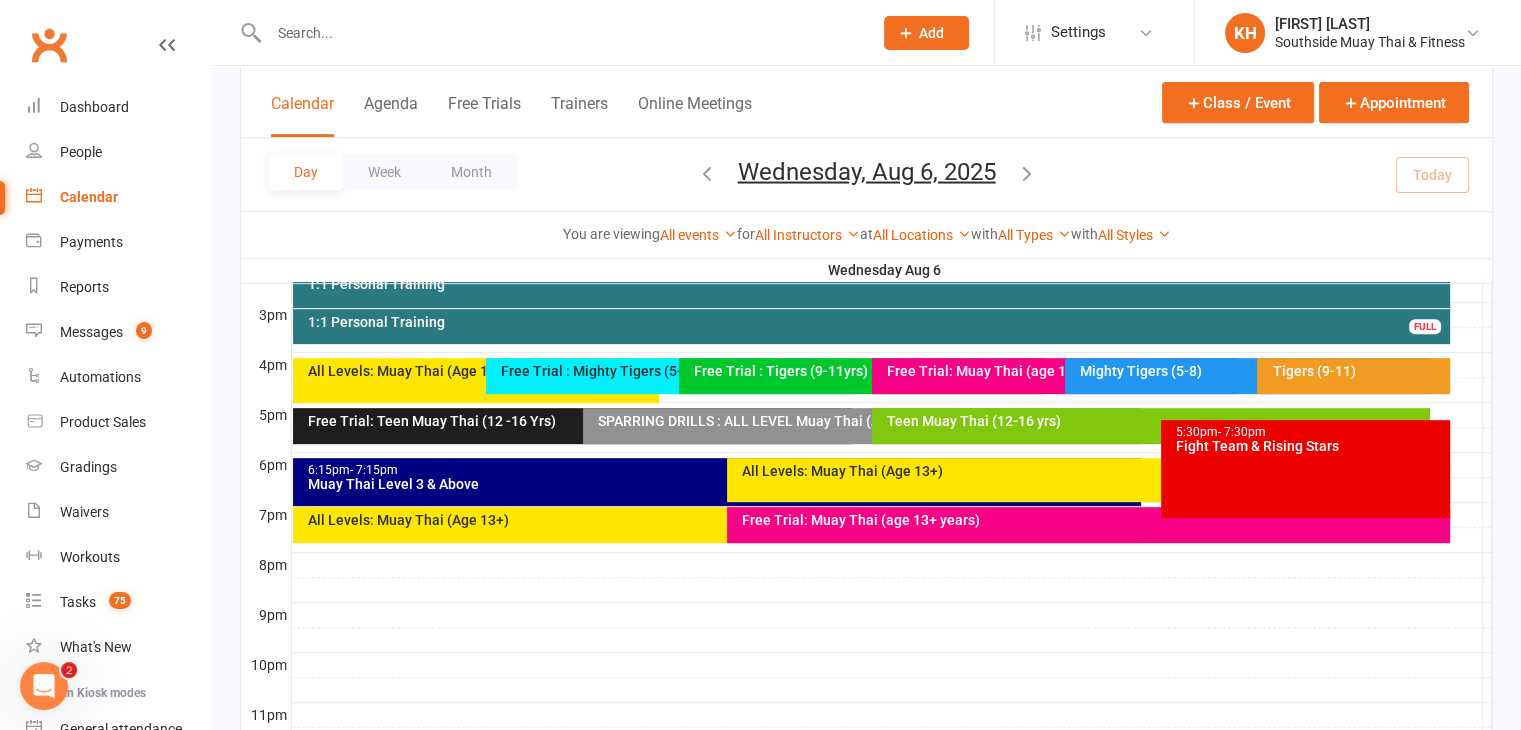 scroll, scrollTop: 864, scrollLeft: 0, axis: vertical 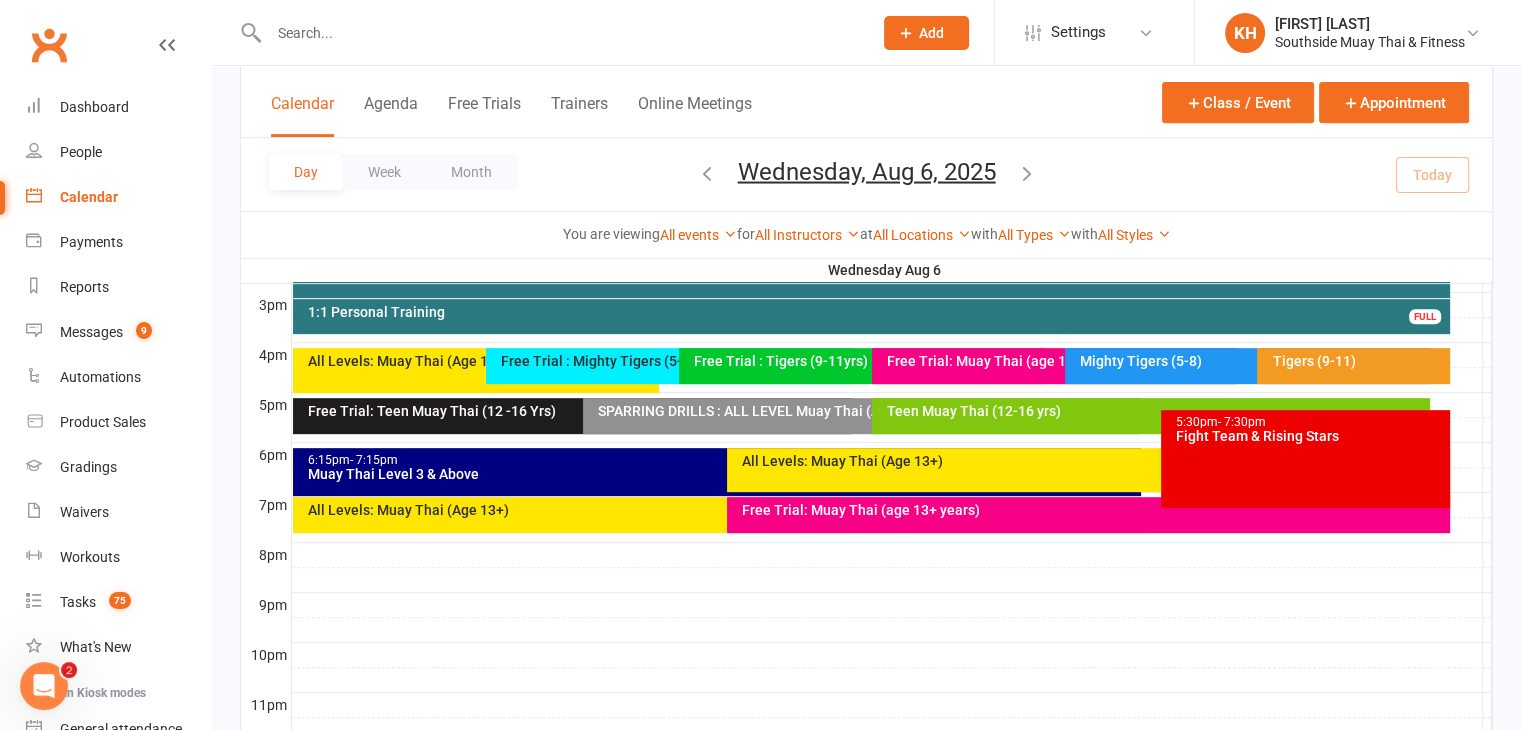 click on "Teen Muay Thai (12-16 yrs)" at bounding box center (1156, 411) 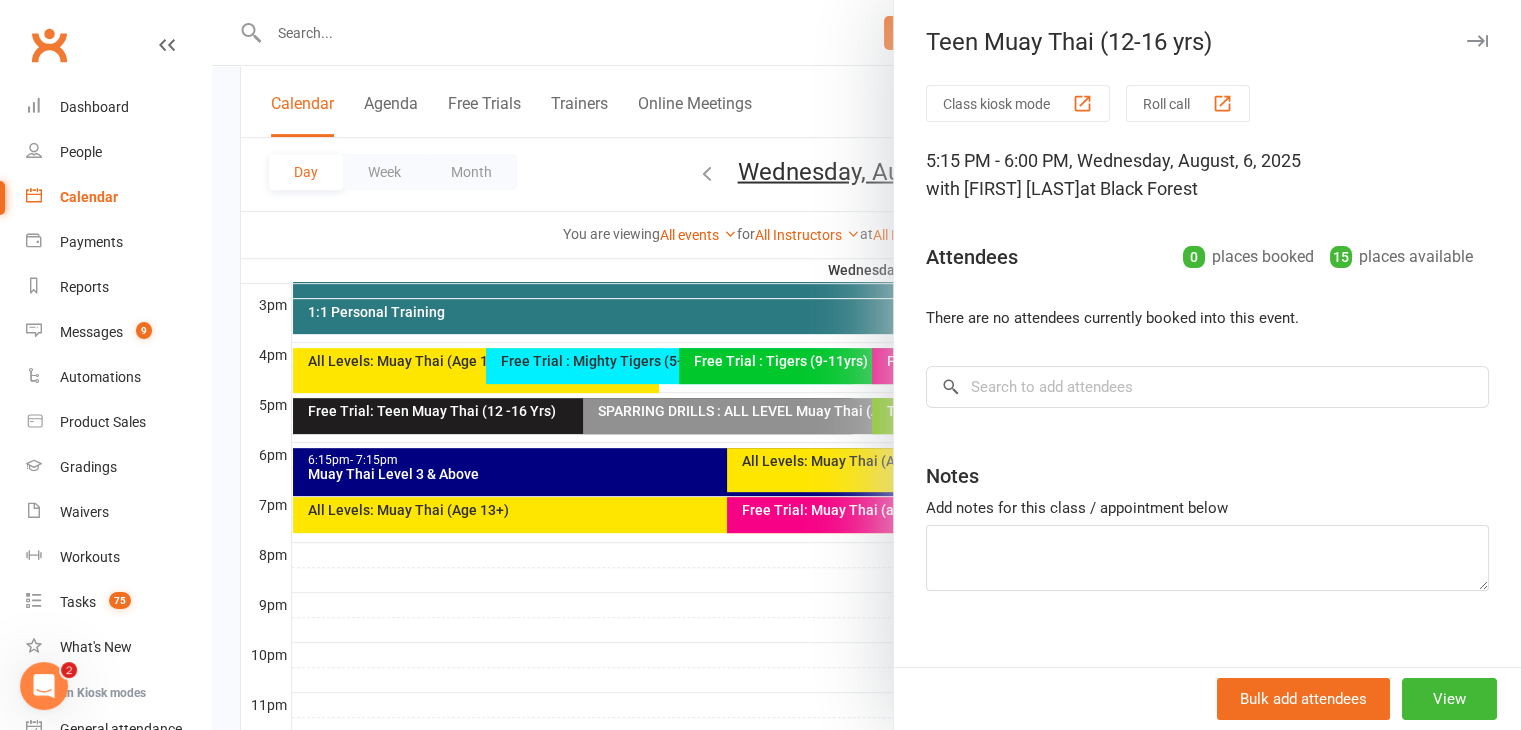 click at bounding box center (1477, 41) 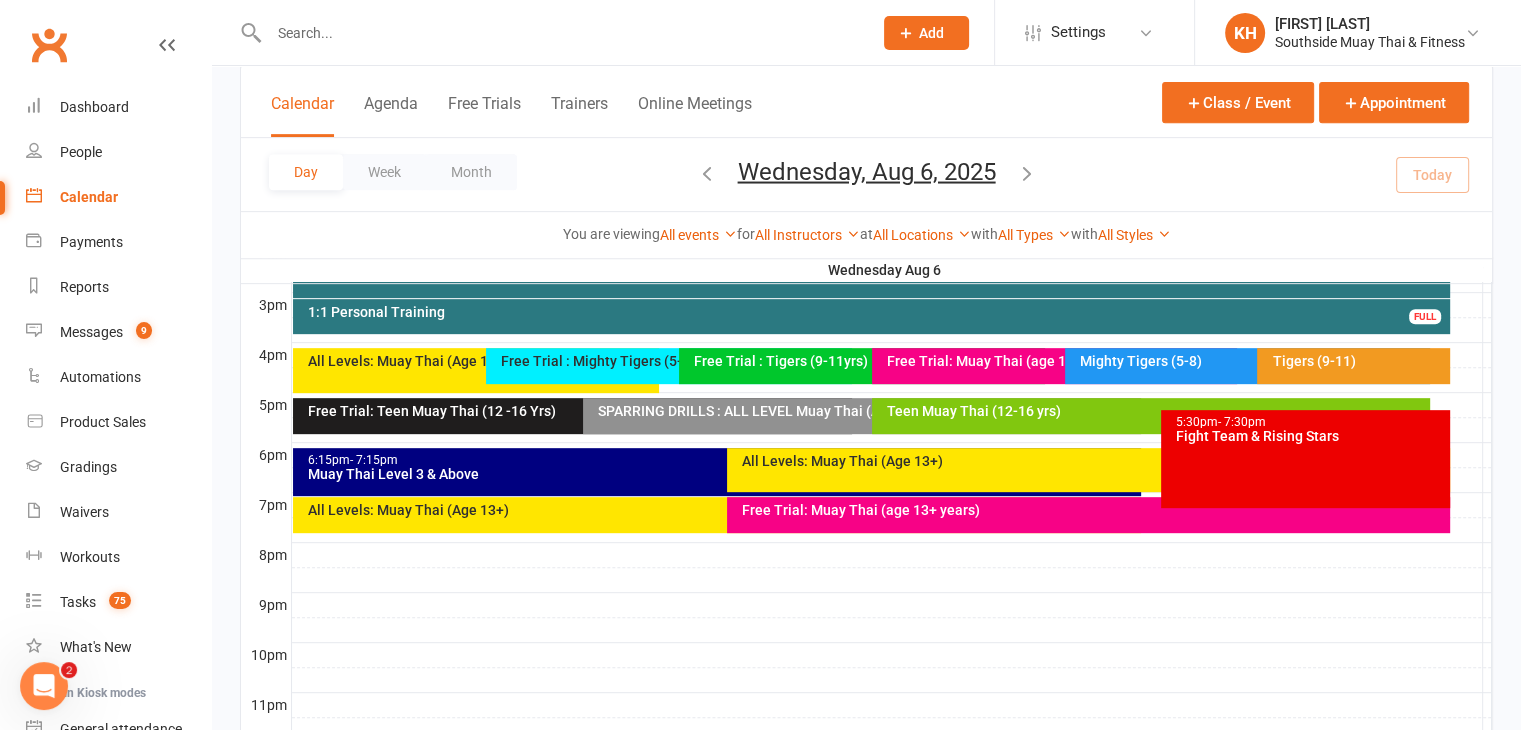 click on "Free Trial : Mighty Tigers (5-8yrs)" at bounding box center [669, 366] 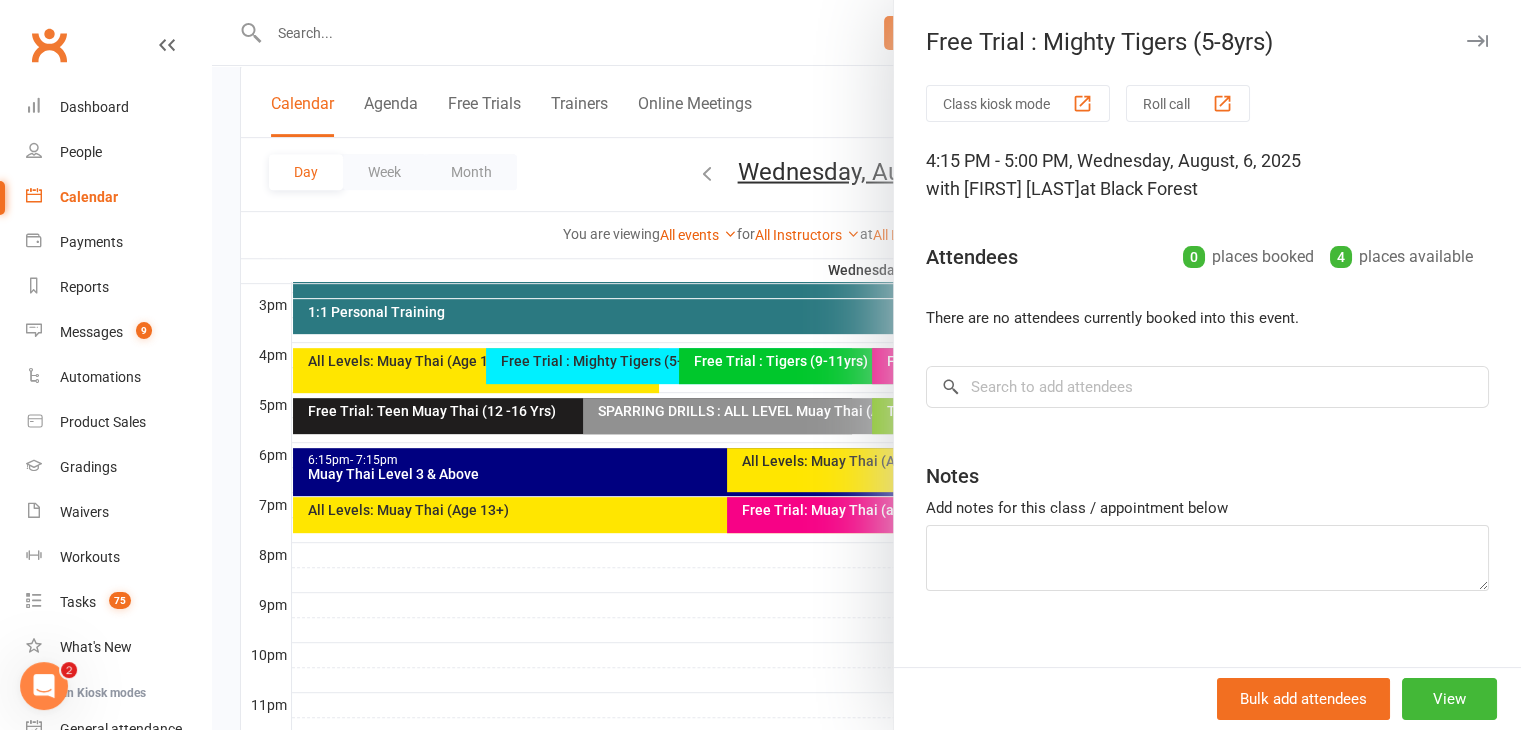 click at bounding box center [1477, 41] 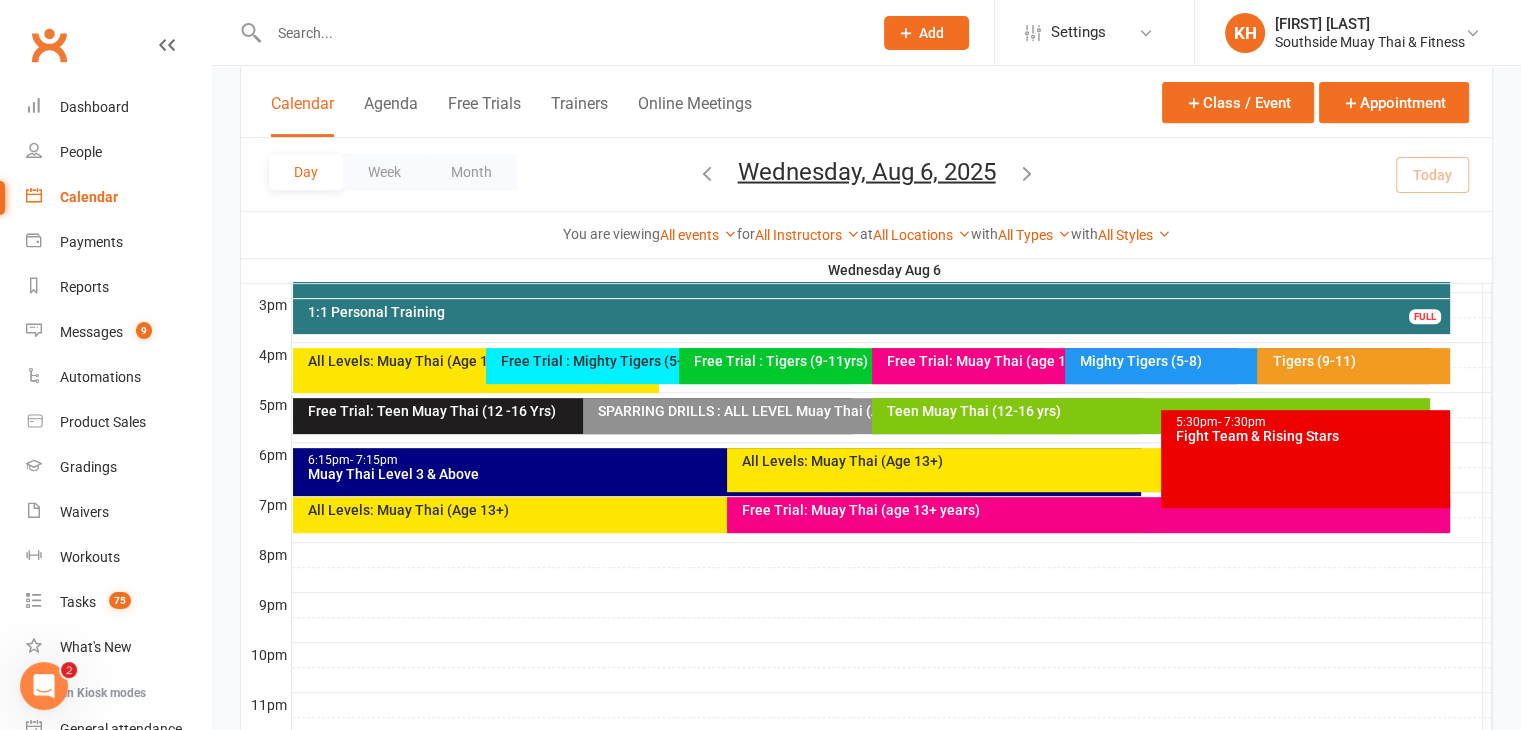 click on "Free Trial : Tigers (9-11yrs)" at bounding box center [867, 361] 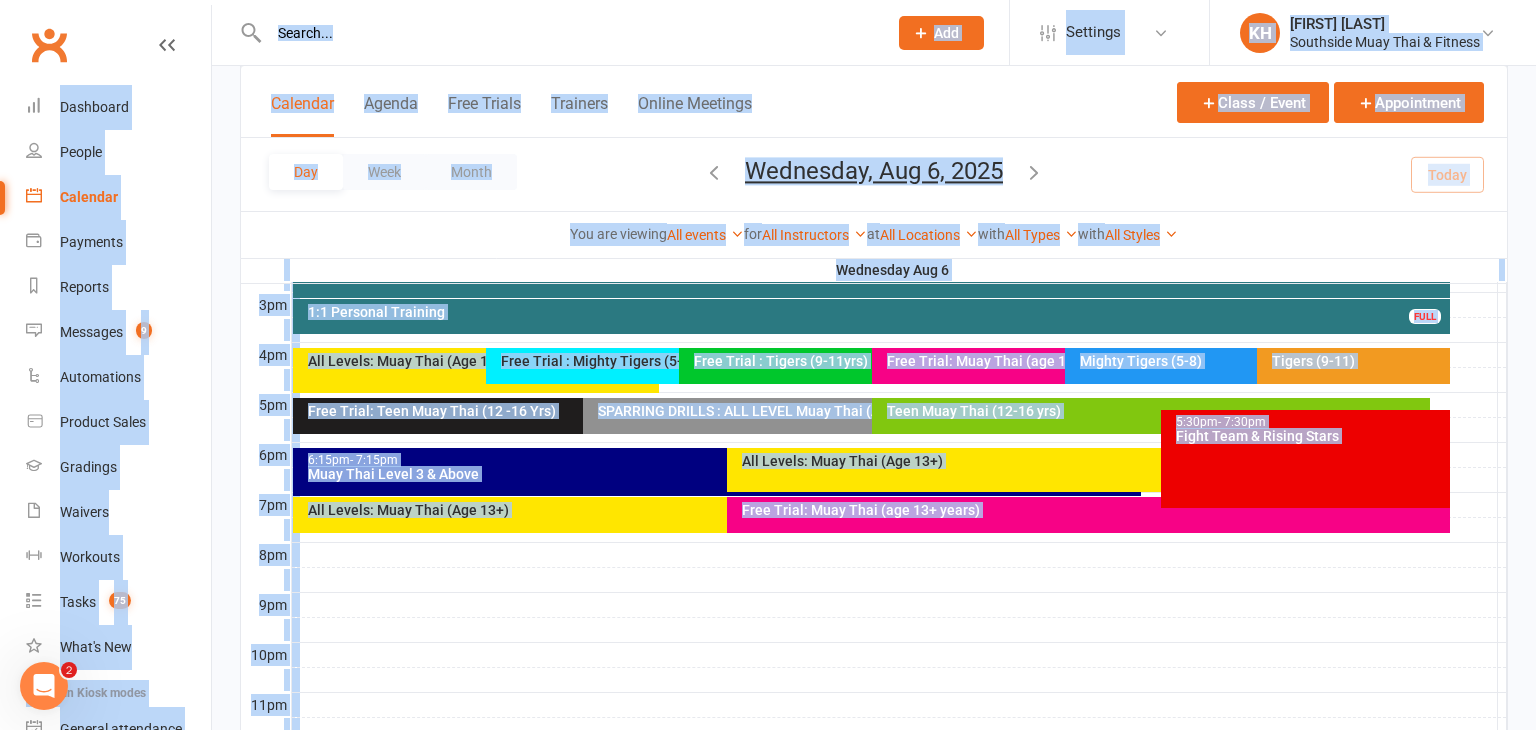 click on "Prospect
Member
Non-attending contact
Class / event
Appointment
Grading event
Task
Membership plan
Bulk message
Add
Settings Membership Plans Event Templates Appointment Types Mobile App  Website Image Library Customize Contacts Users Account Profile Clubworx API KH [FIRST] [LAST] Southside Muay Thai & Fitness My profile Help Terms & conditions  Privacy policy  Sign out Clubworx Dashboard People Calendar Payments Reports Messages   9 Automations   Product Sales Gradings   Waivers   Workouts   Tasks   75 What's New Check-in Kiosk modes General attendance Roll call Class check-in Signed in successfully. × × × × Class kiosk mode Member self check-in Roll call kiosk mode Staff check-in for members General attendance kiosk mode Kiosk modes:" at bounding box center [768, -49] 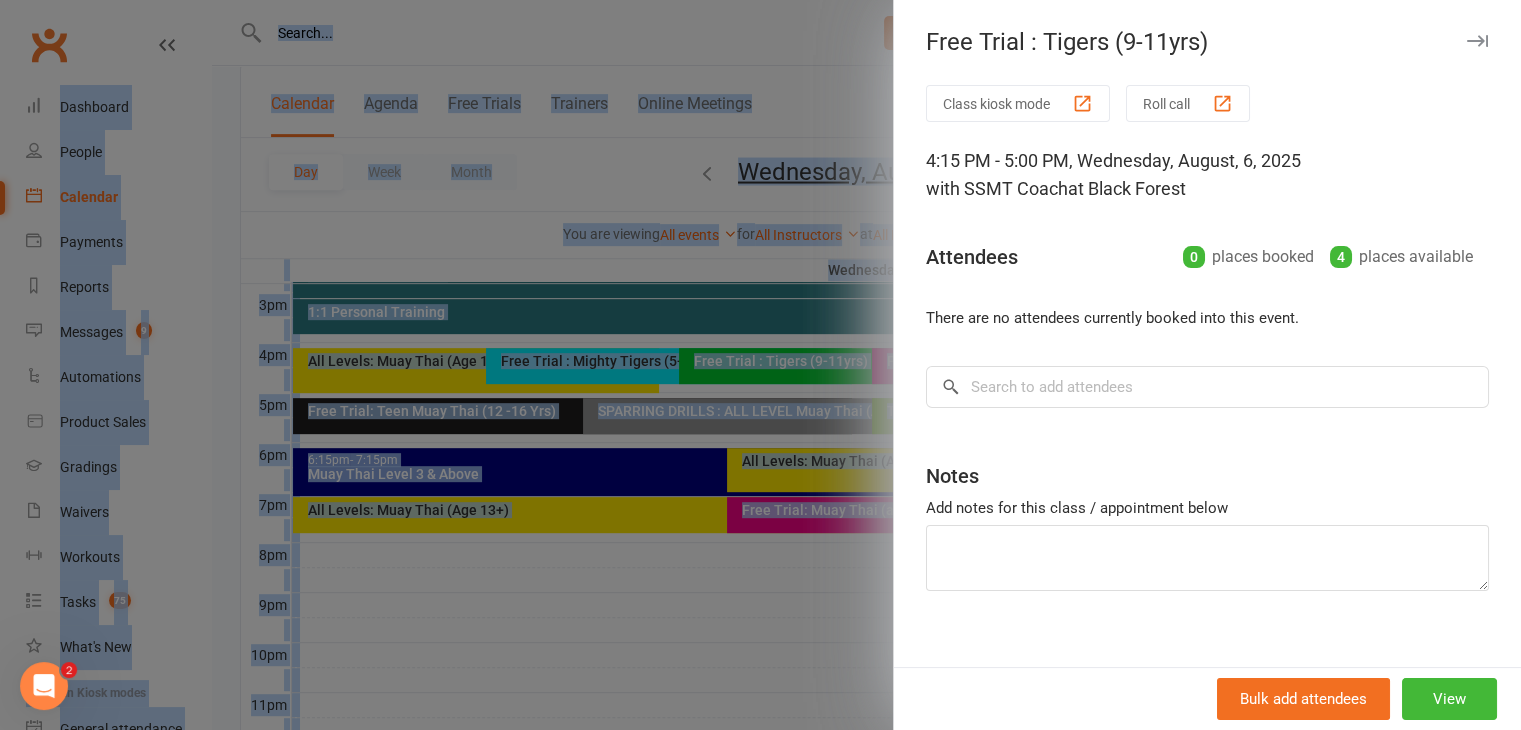 click at bounding box center [1477, 41] 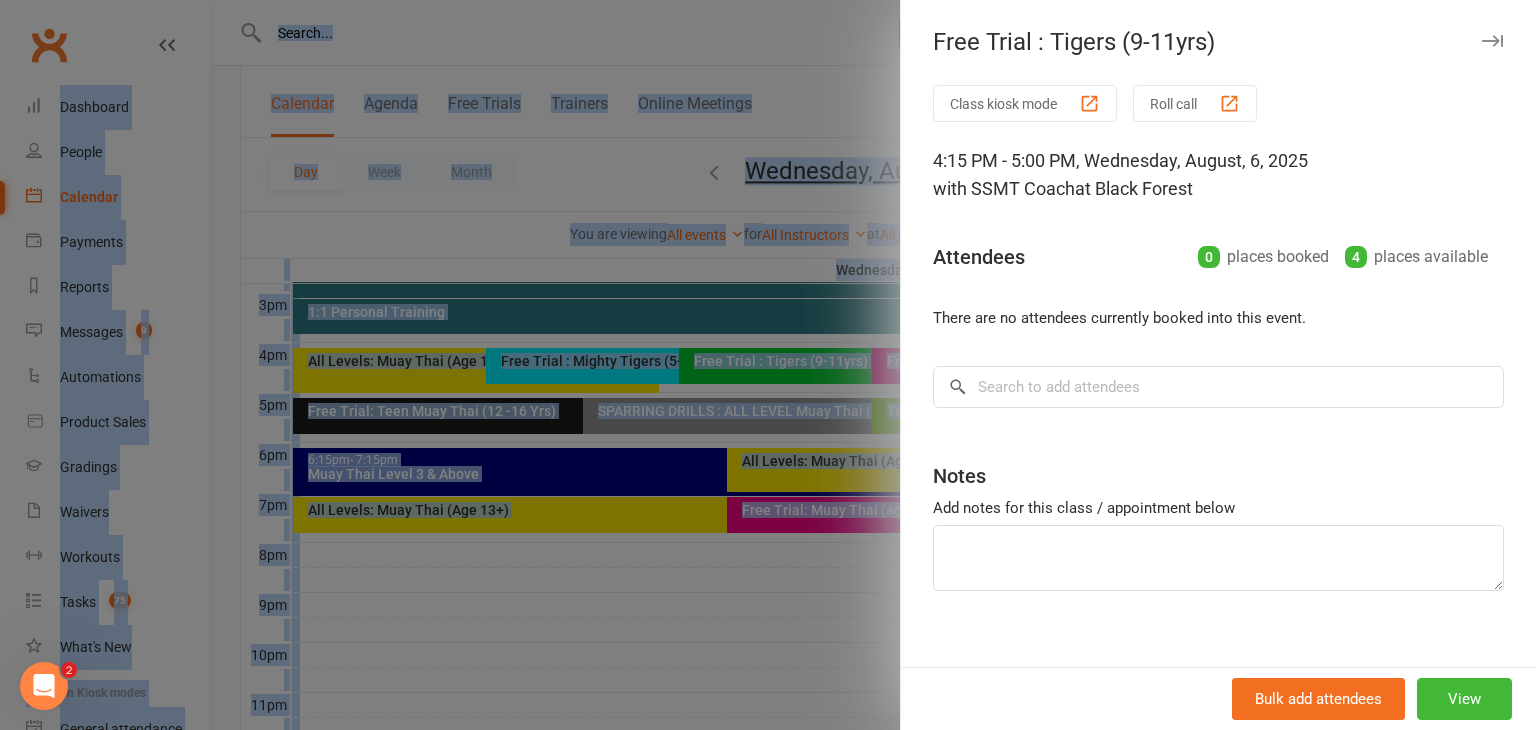 click at bounding box center (1492, 41) 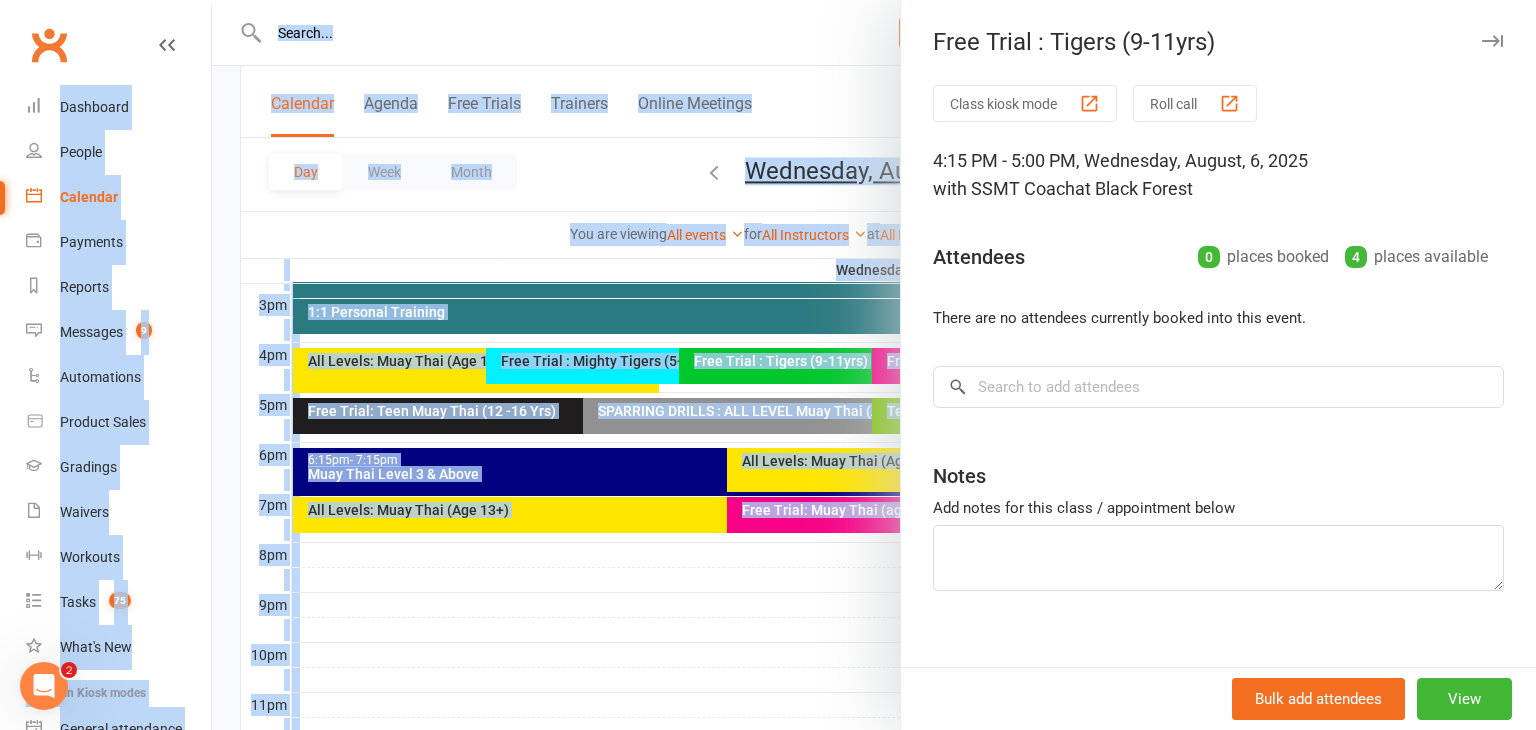 click at bounding box center (1492, 41) 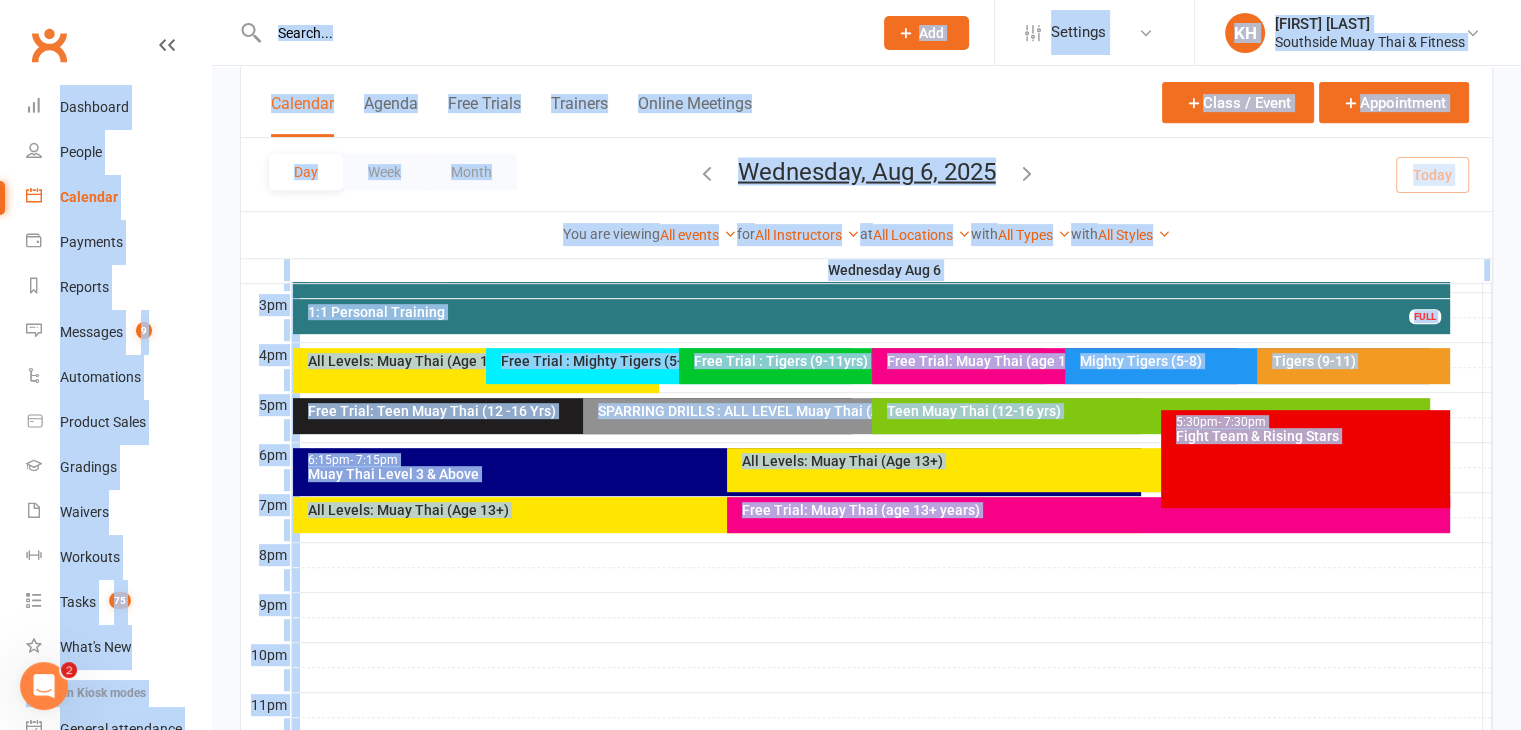 click on "Mighty Tigers (5-8)" at bounding box center [1253, 361] 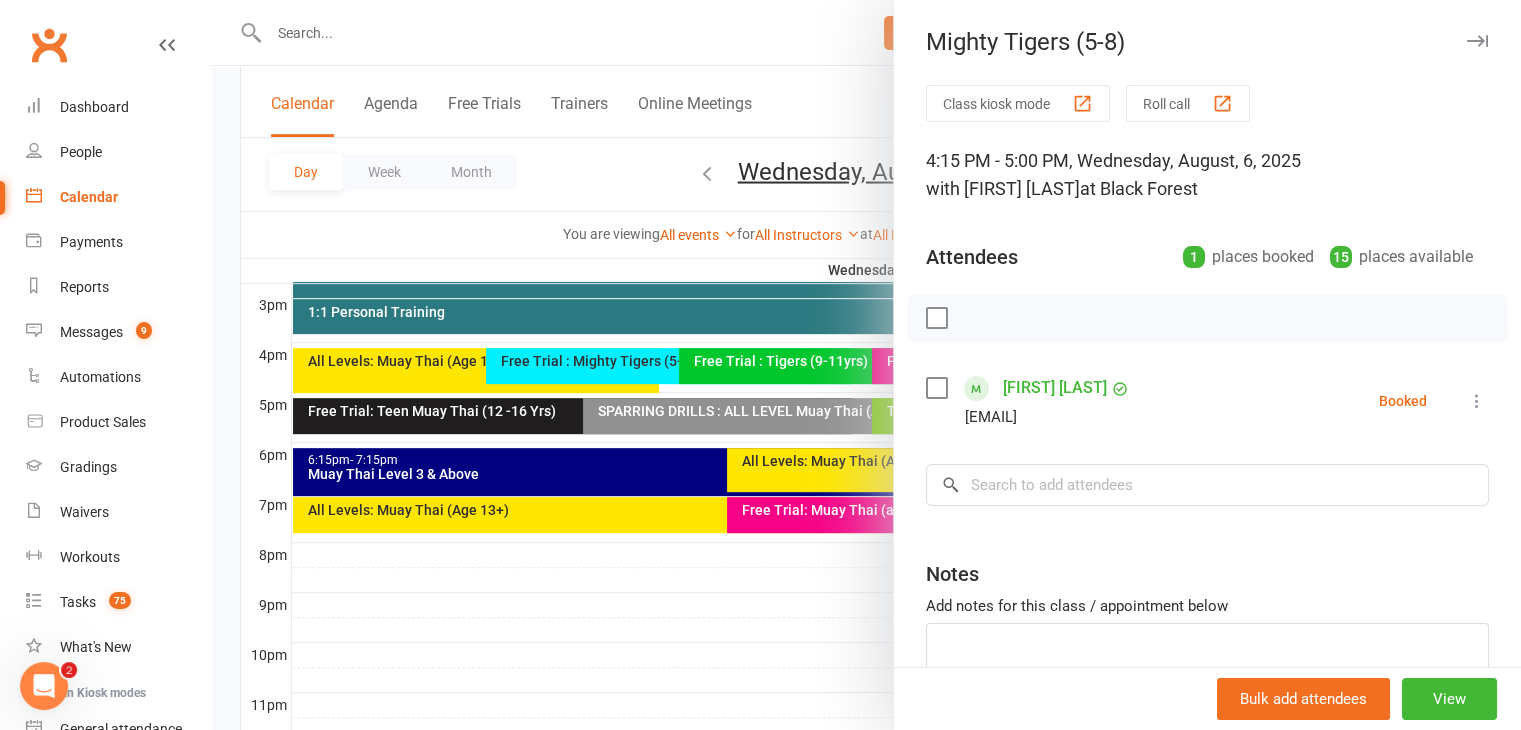 click at bounding box center [1477, 41] 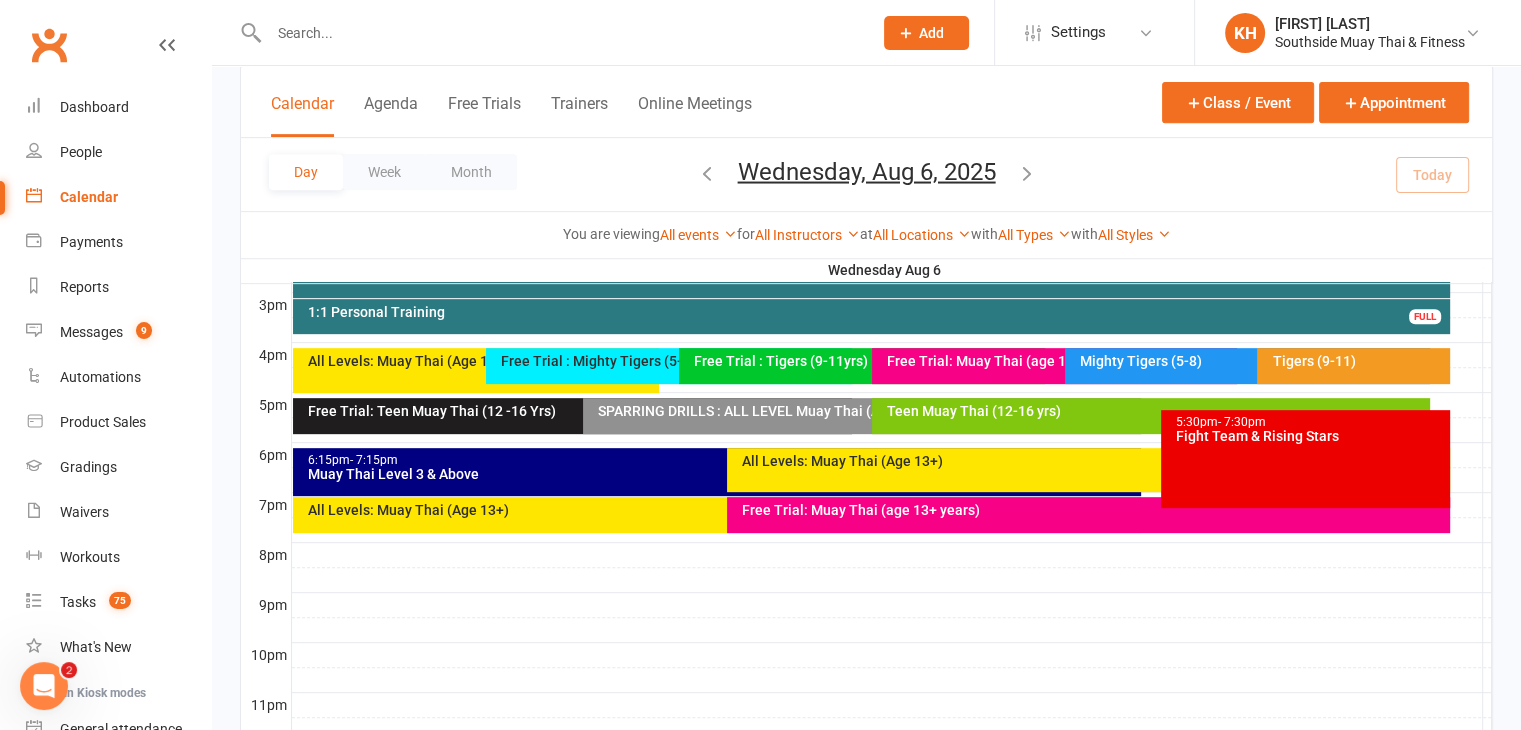 click on "Tigers (9-11)" at bounding box center (1358, 361) 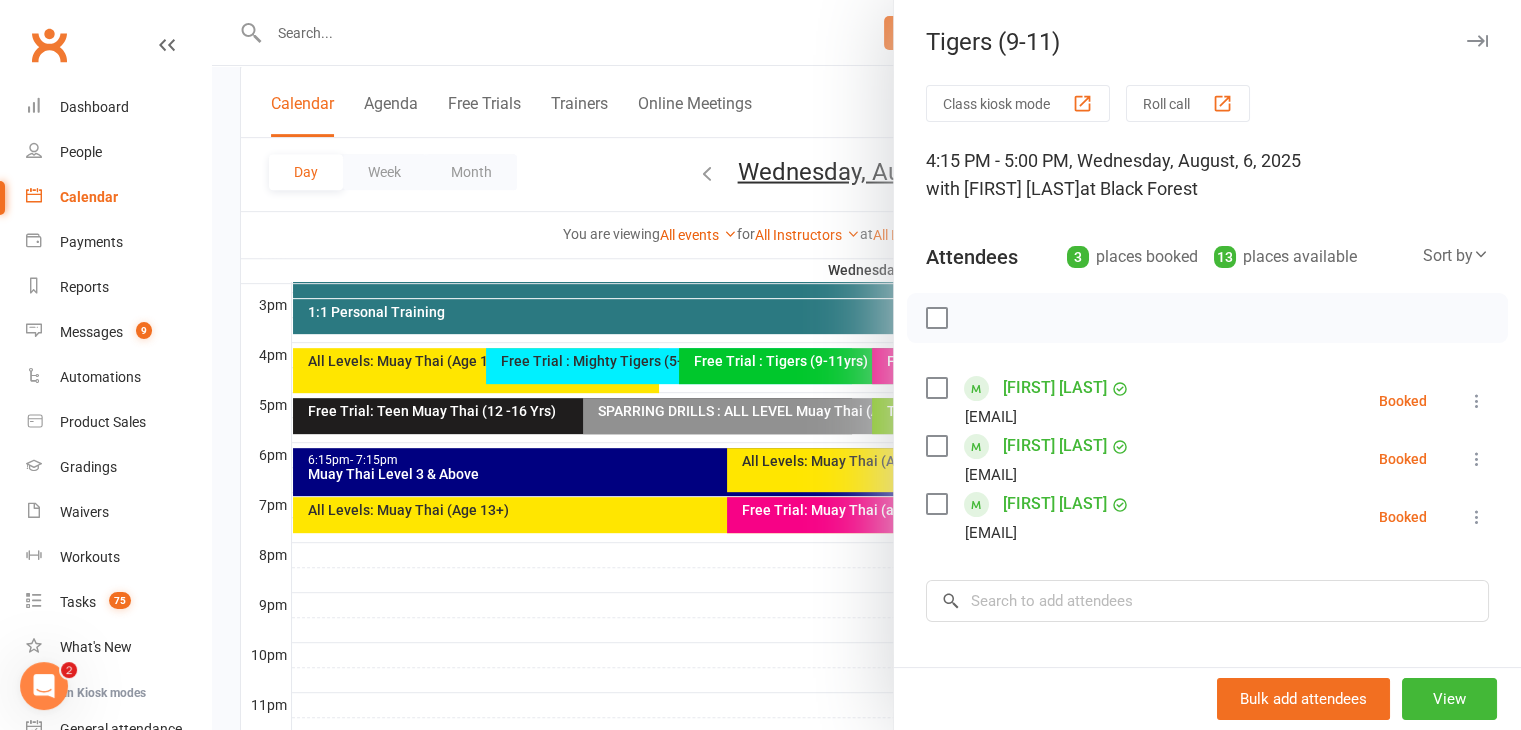 click at bounding box center (1477, 41) 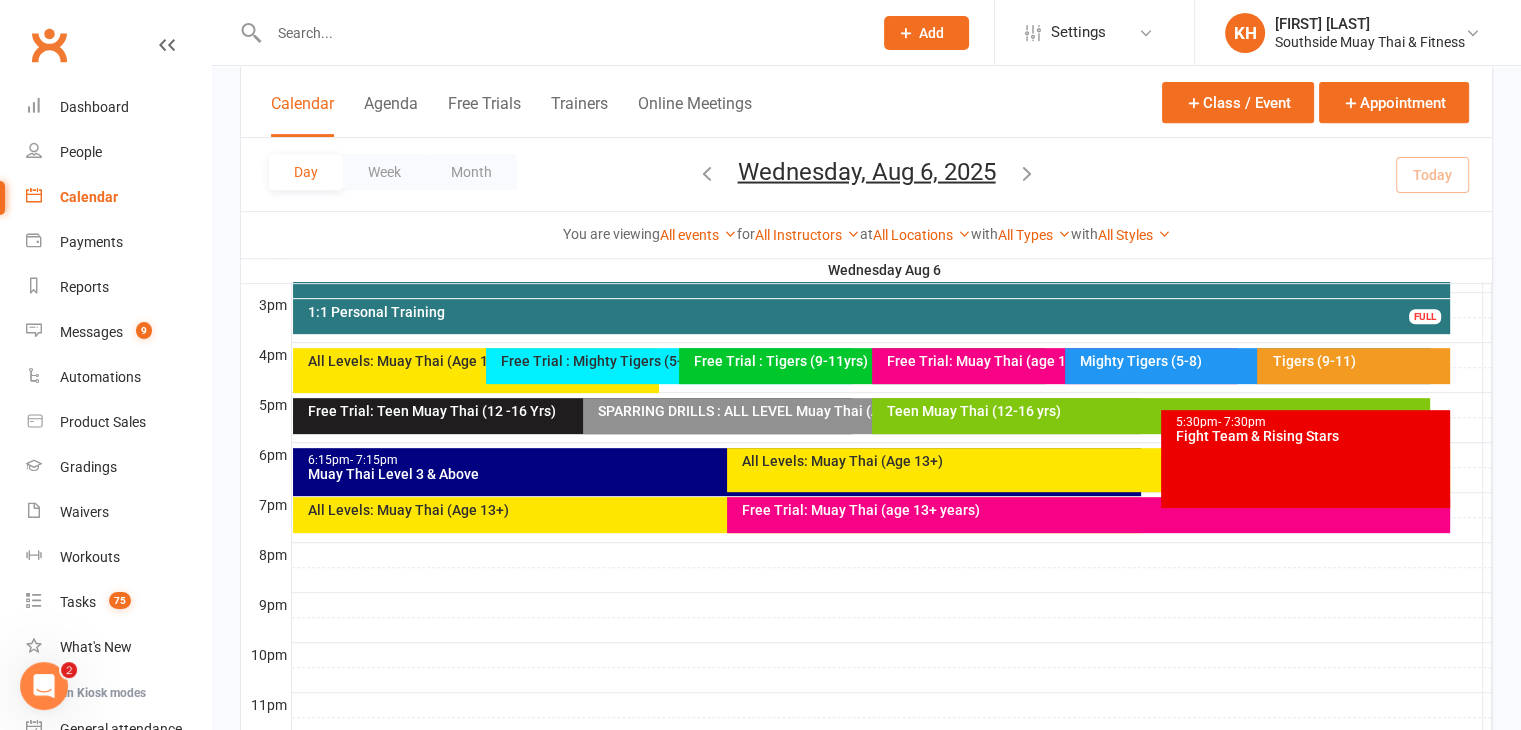 click on "Mighty Tigers (5-8)" at bounding box center [1253, 361] 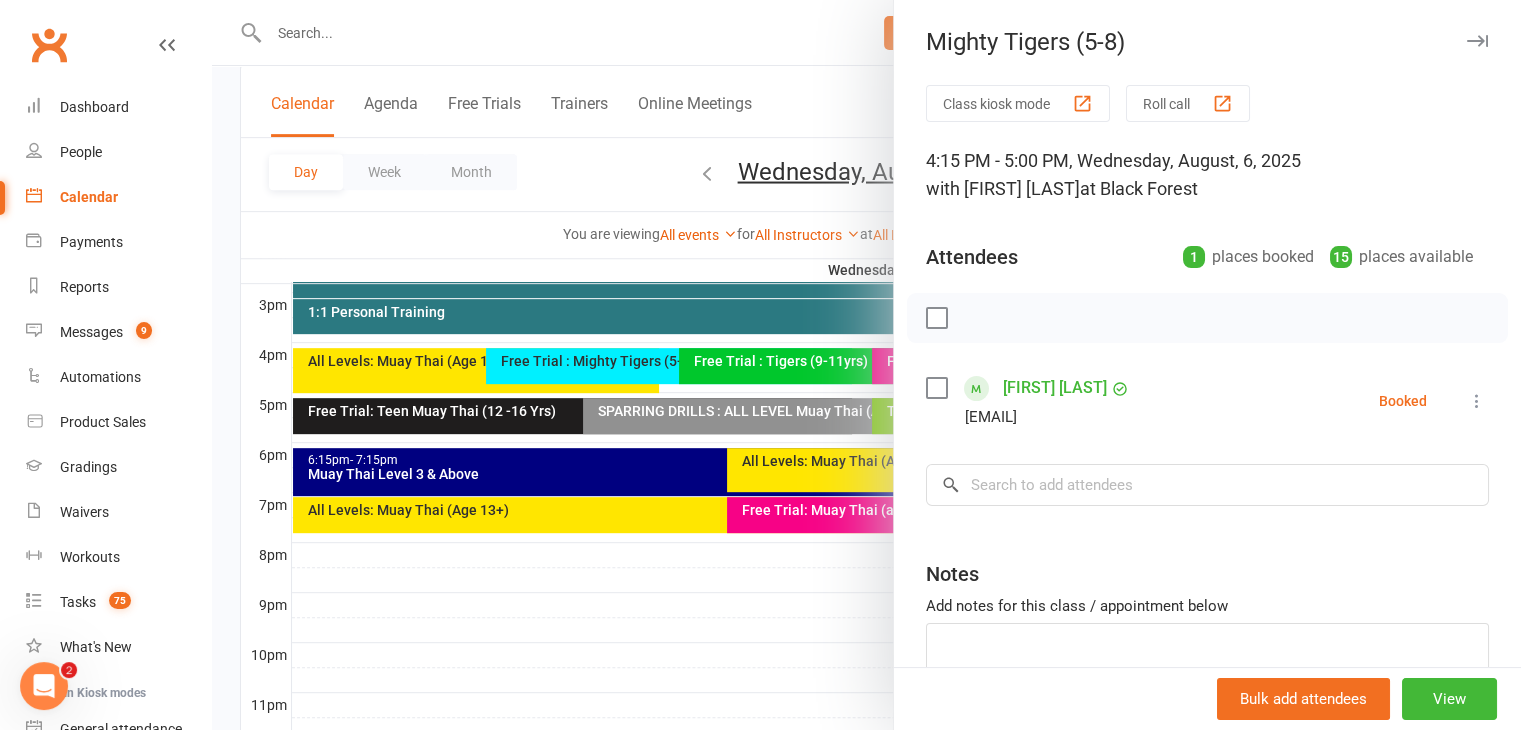 click on "[FIRST] [LAST]" at bounding box center (1055, 388) 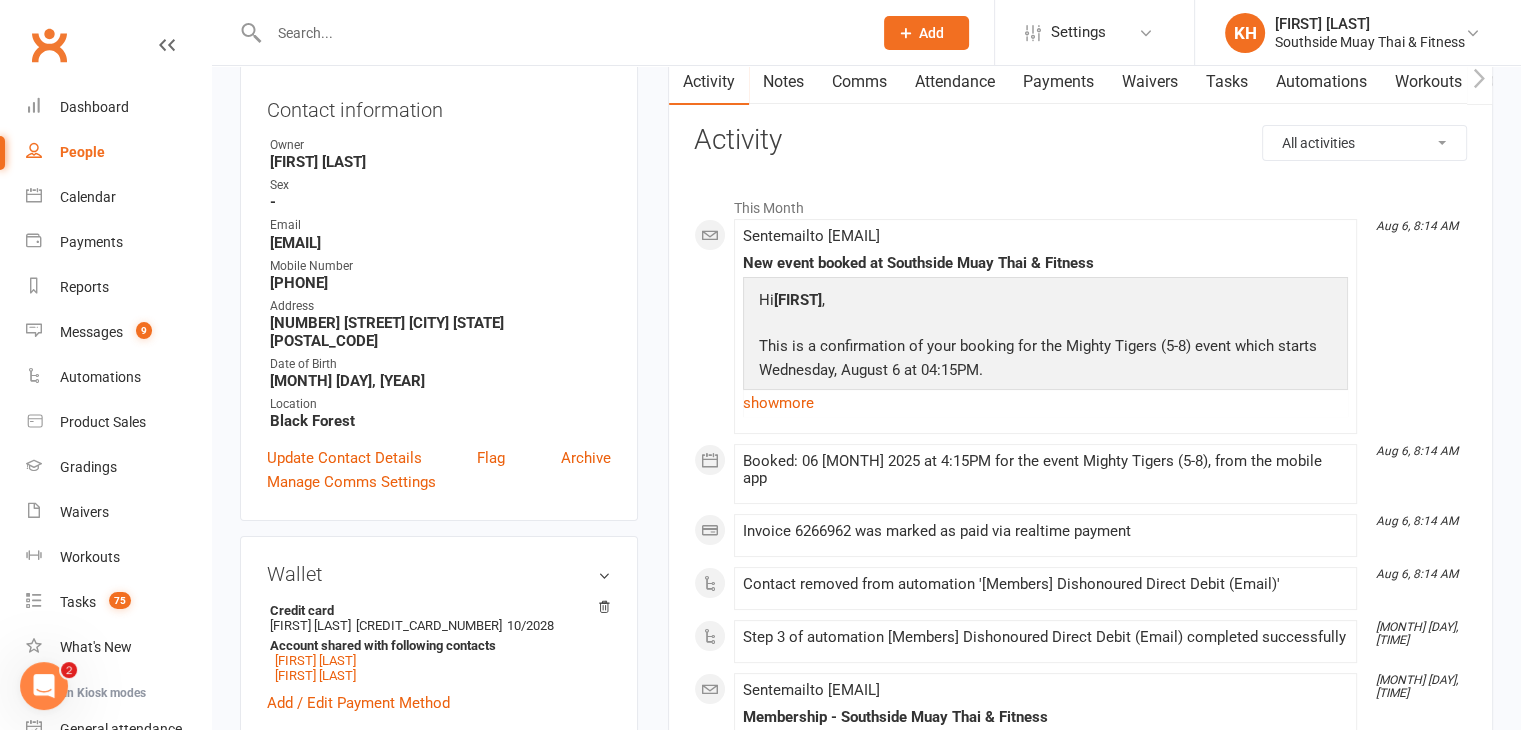 scroll, scrollTop: 142, scrollLeft: 0, axis: vertical 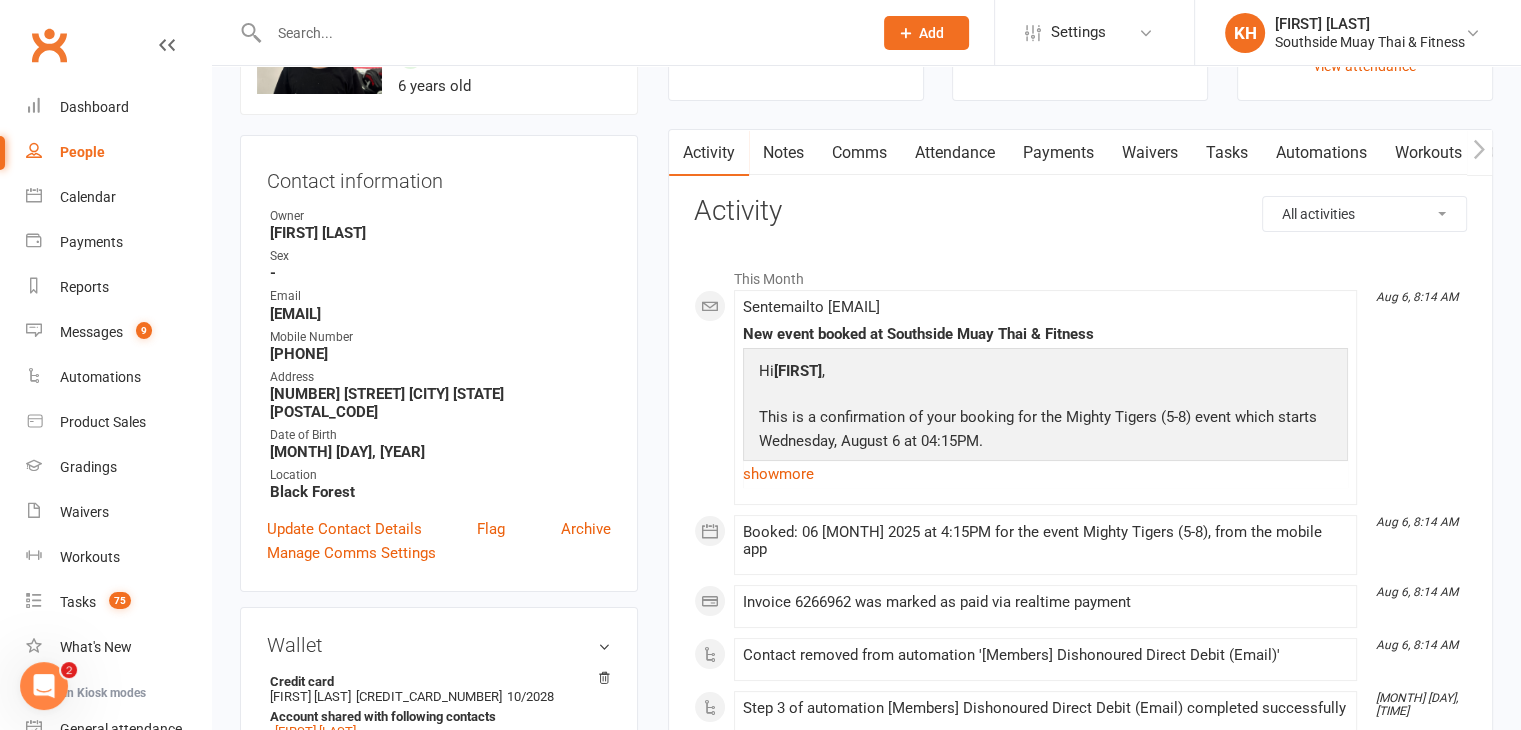 click on "Payments" at bounding box center (1058, 153) 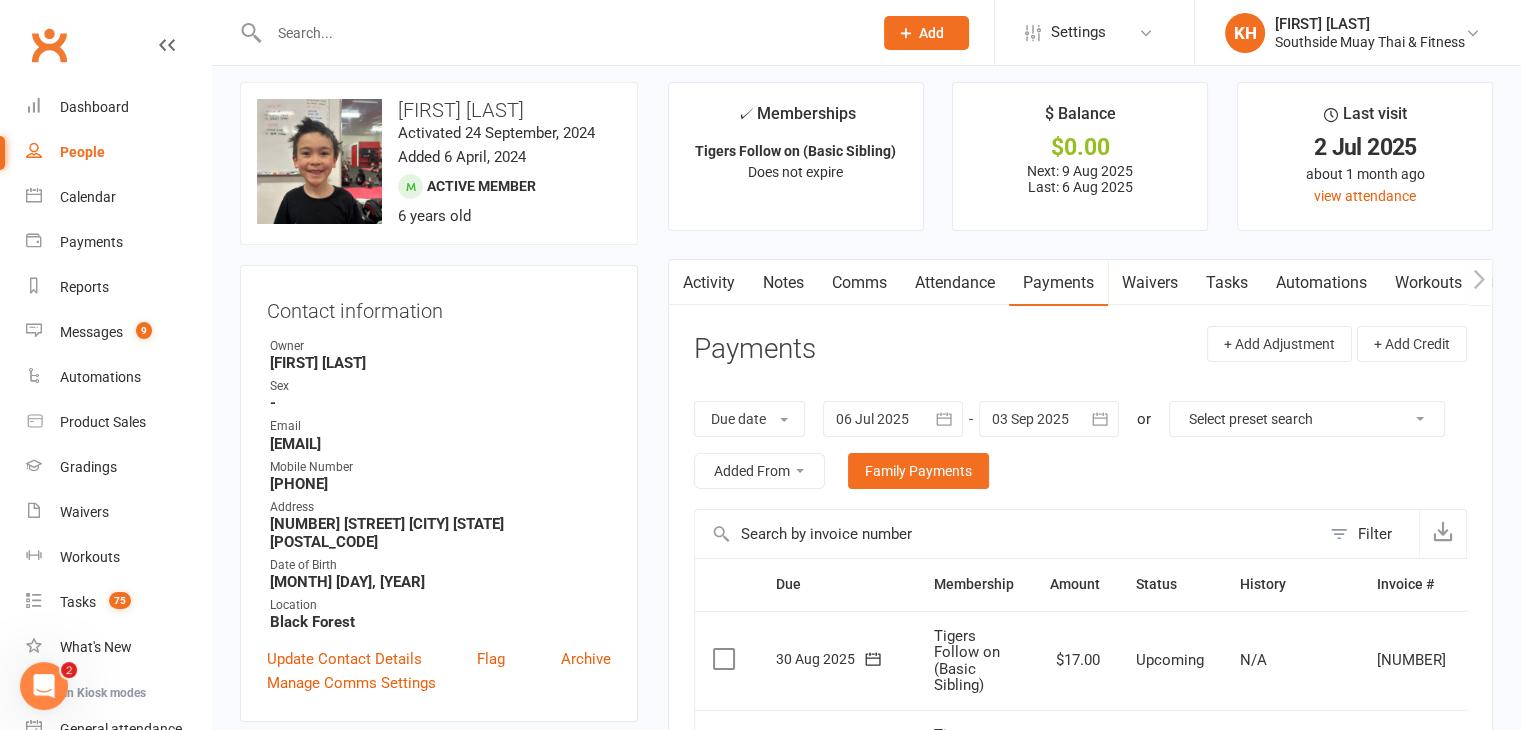 scroll, scrollTop: 0, scrollLeft: 0, axis: both 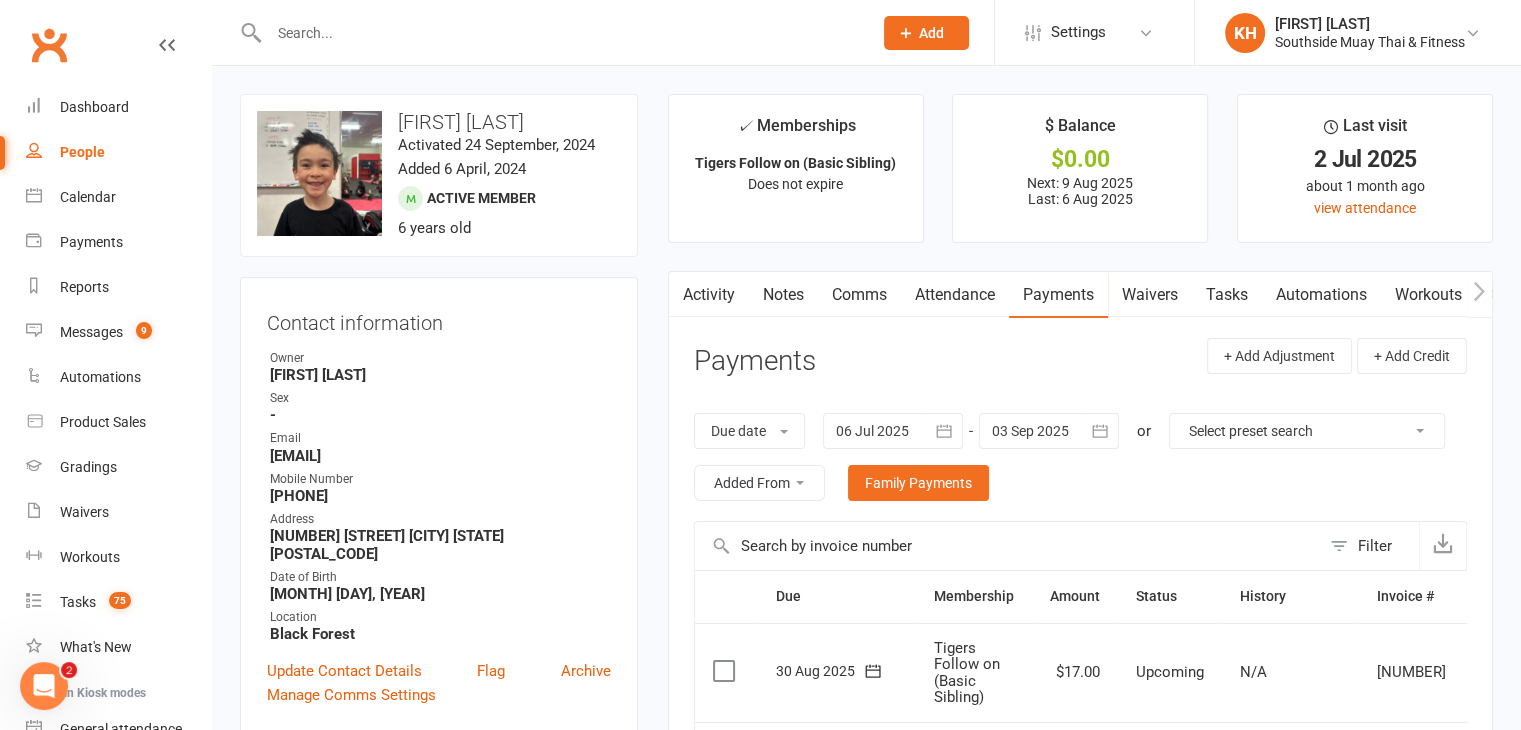 click on "Activity" at bounding box center [709, 295] 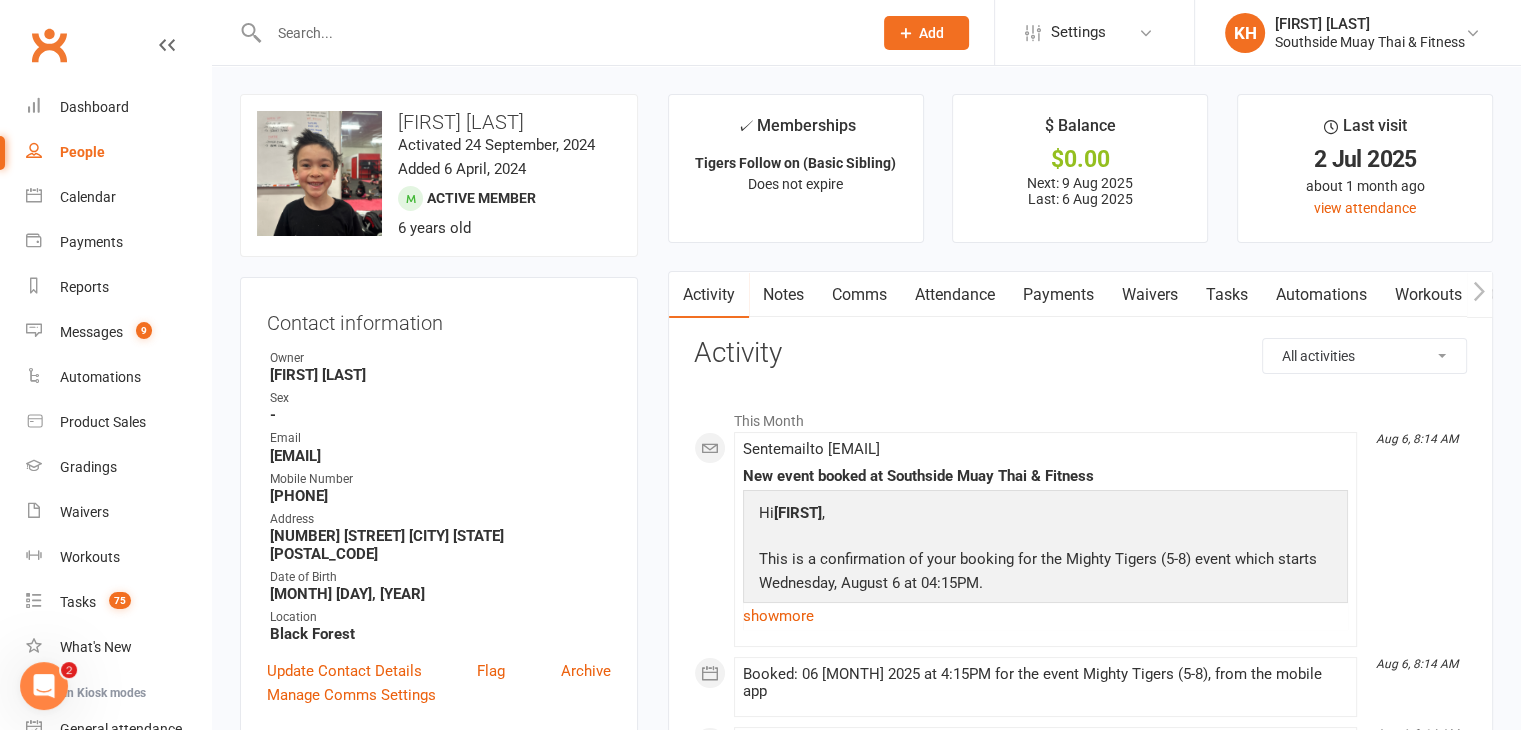 click on "Tasks" at bounding box center (1227, 295) 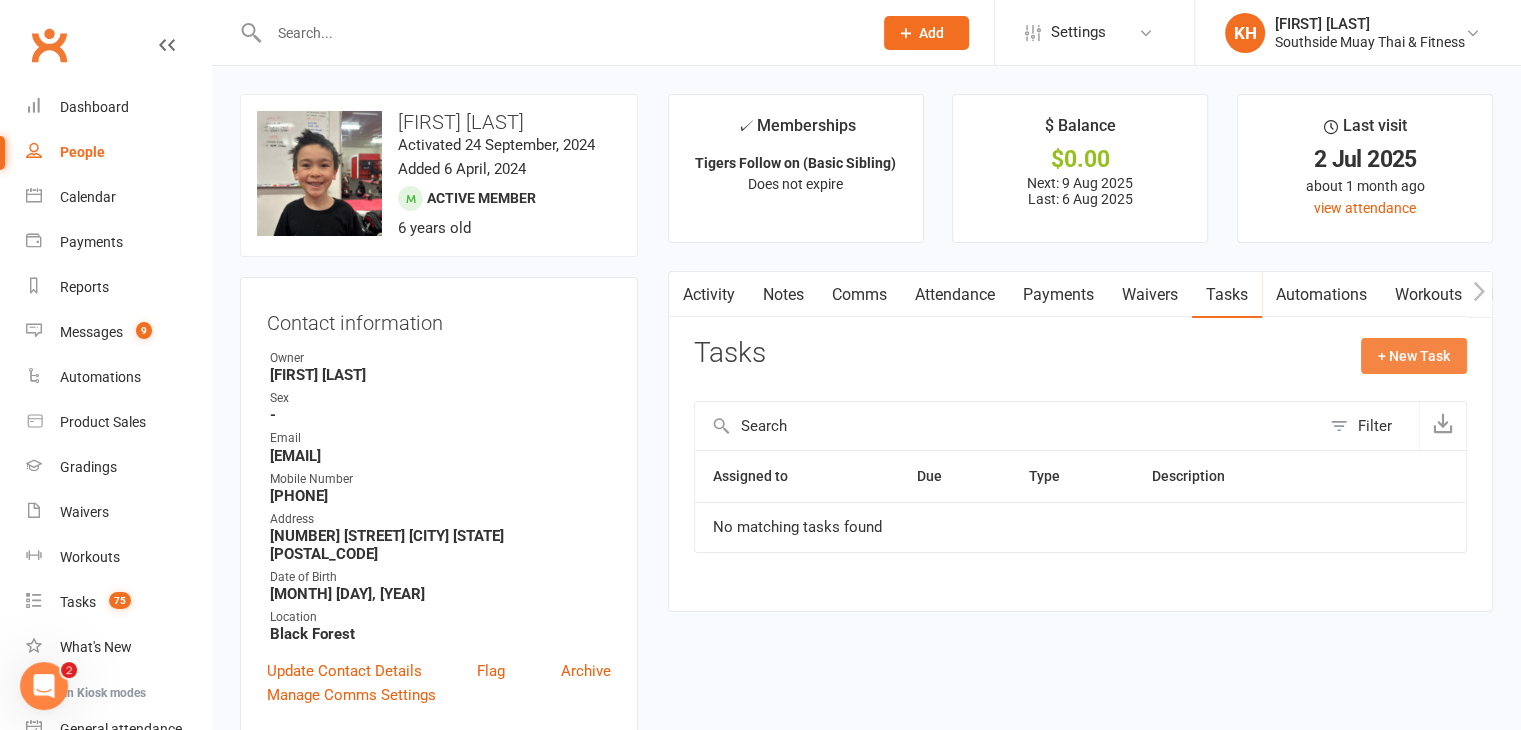 click on "+ New Task" 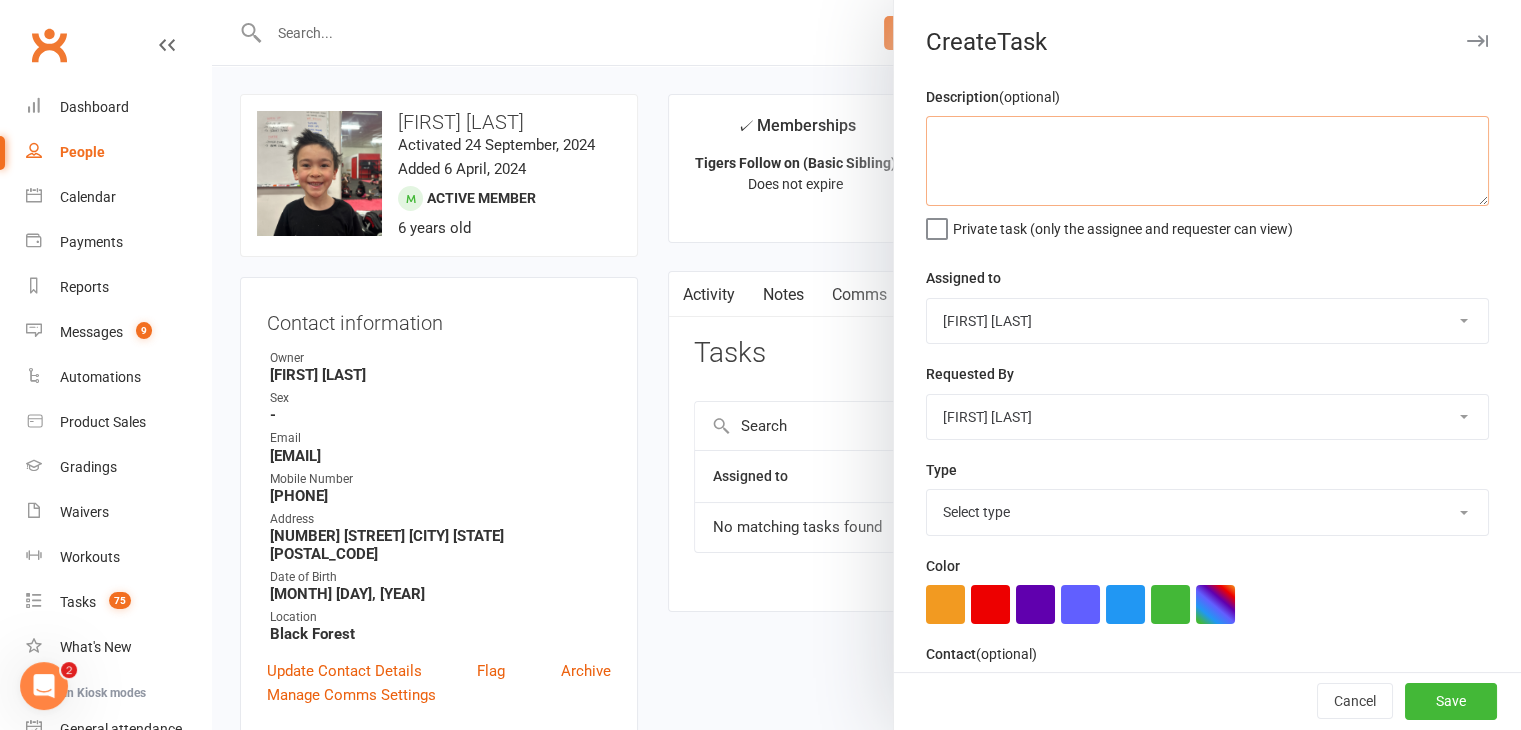 click at bounding box center (1207, 161) 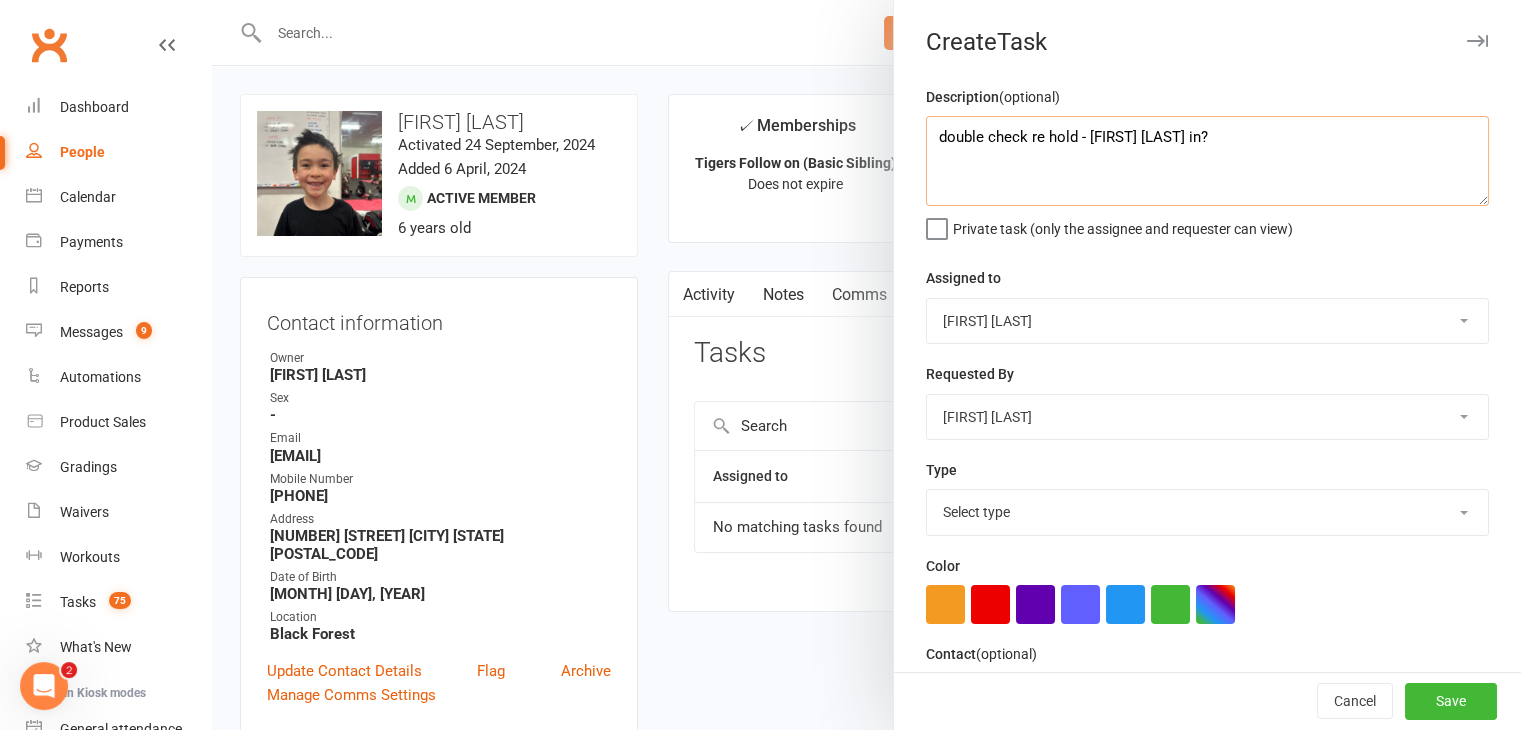 type on "double check re hold - [FIRST] [LAST] in?" 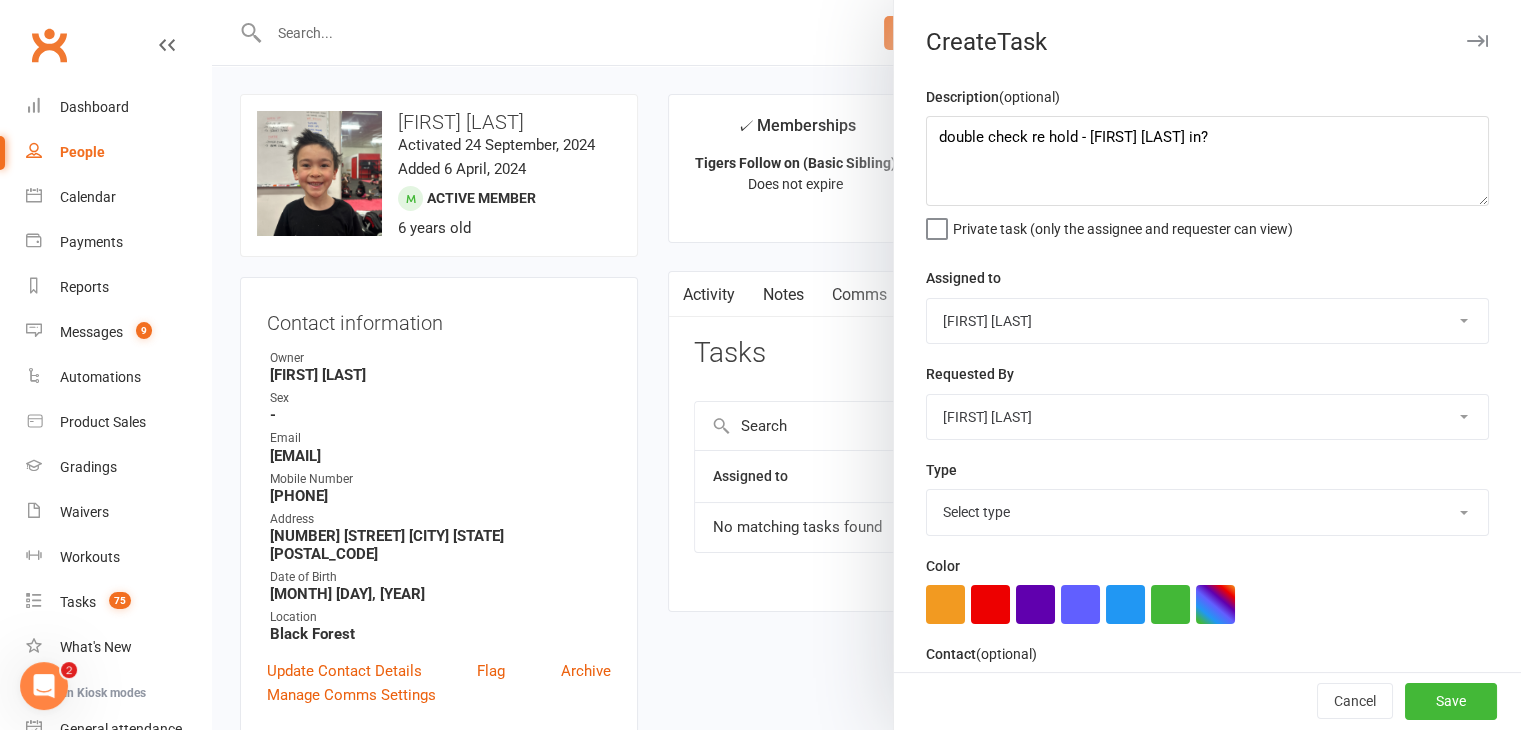 click on "Select type Account payment/arrears Admin Book free pt Book pt with member. Check member has level 3 class access Client follow up Get hold of her get her back to the gym Junior tigers enquiry Kids holiday program Lbe: coaching call booking Lbe: foundation session booked - contact Lbe: new enquiry - contact Membership: cancellation Membership due to expire. Membership: mobile app invite expiry Membership: purchased through app - check Membership: resign Membership: suspension Personal training: attended single session - contact Personal training: new enquiry - contact Personal training: pack/session expiry - contact Personal training: waiver sent - contact Prospect: attended free trial - contact Prospect: change status to not interested Prospect: free trial booked - contact Prospect: membership waiver sent - contact Prospect: new enquiry - contact Prospect: no show for free trial - contact Prospect: waiver not signed - contact Quote for membership. Re: grading Retention call: 10 day Retention call: 12 day" at bounding box center (1207, 512) 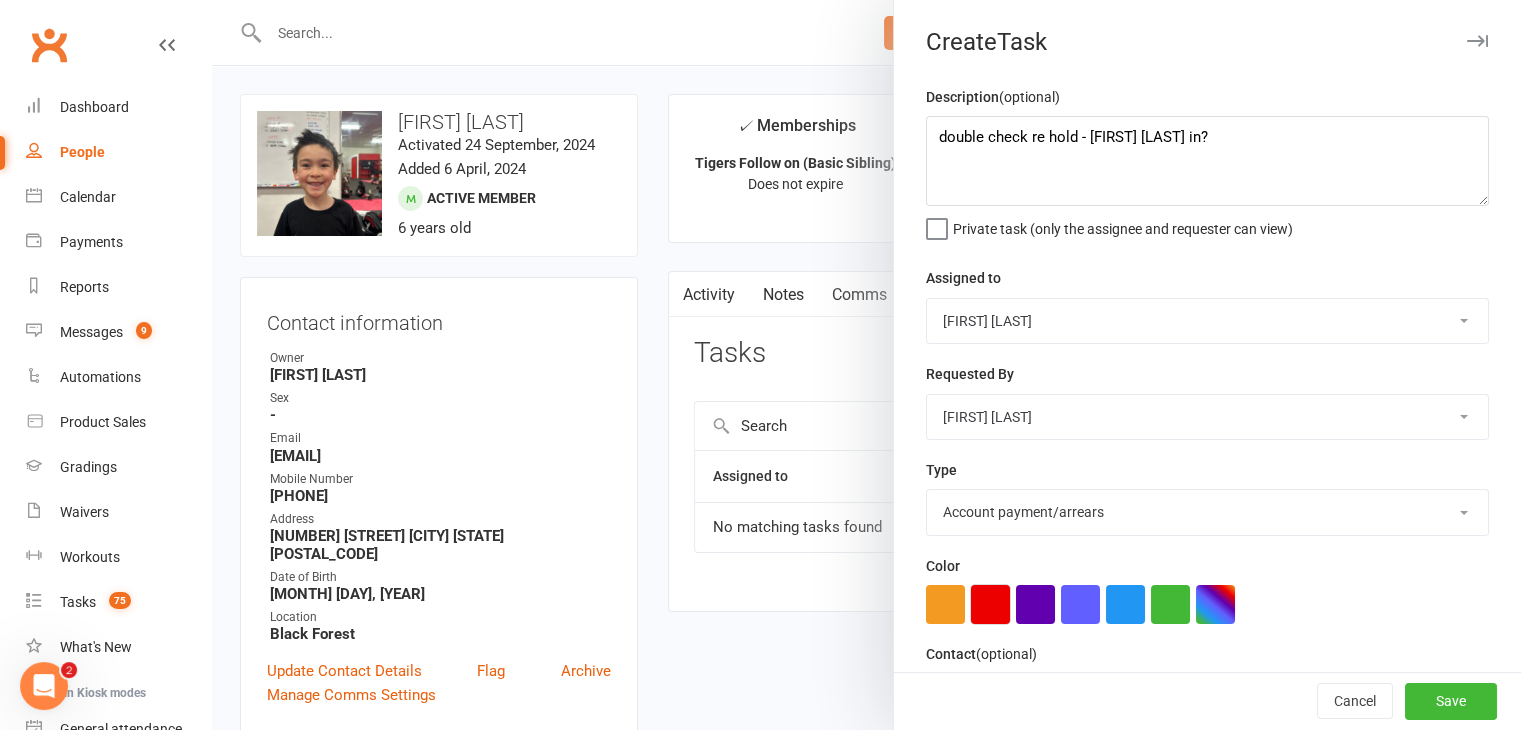 click at bounding box center [990, 604] 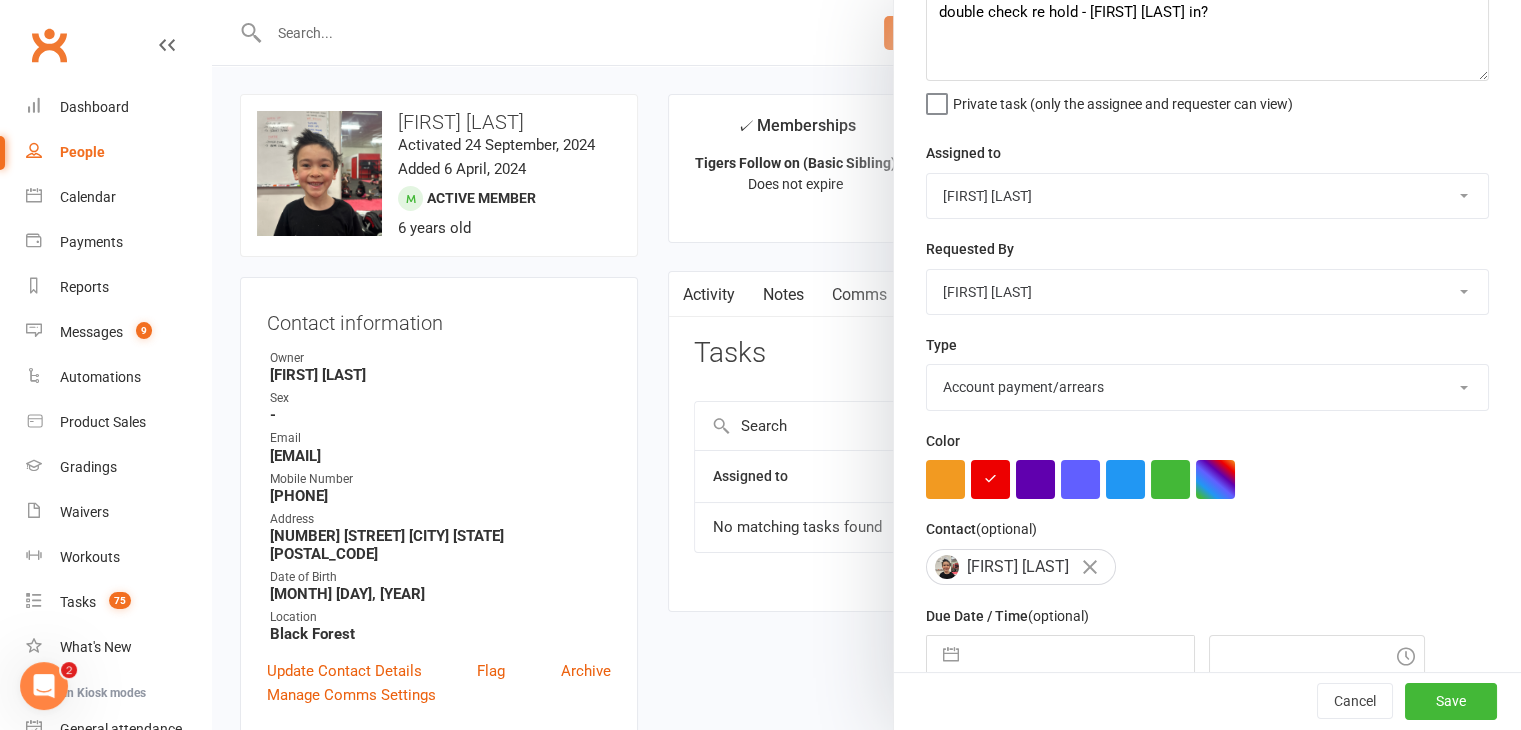 scroll, scrollTop: 128, scrollLeft: 0, axis: vertical 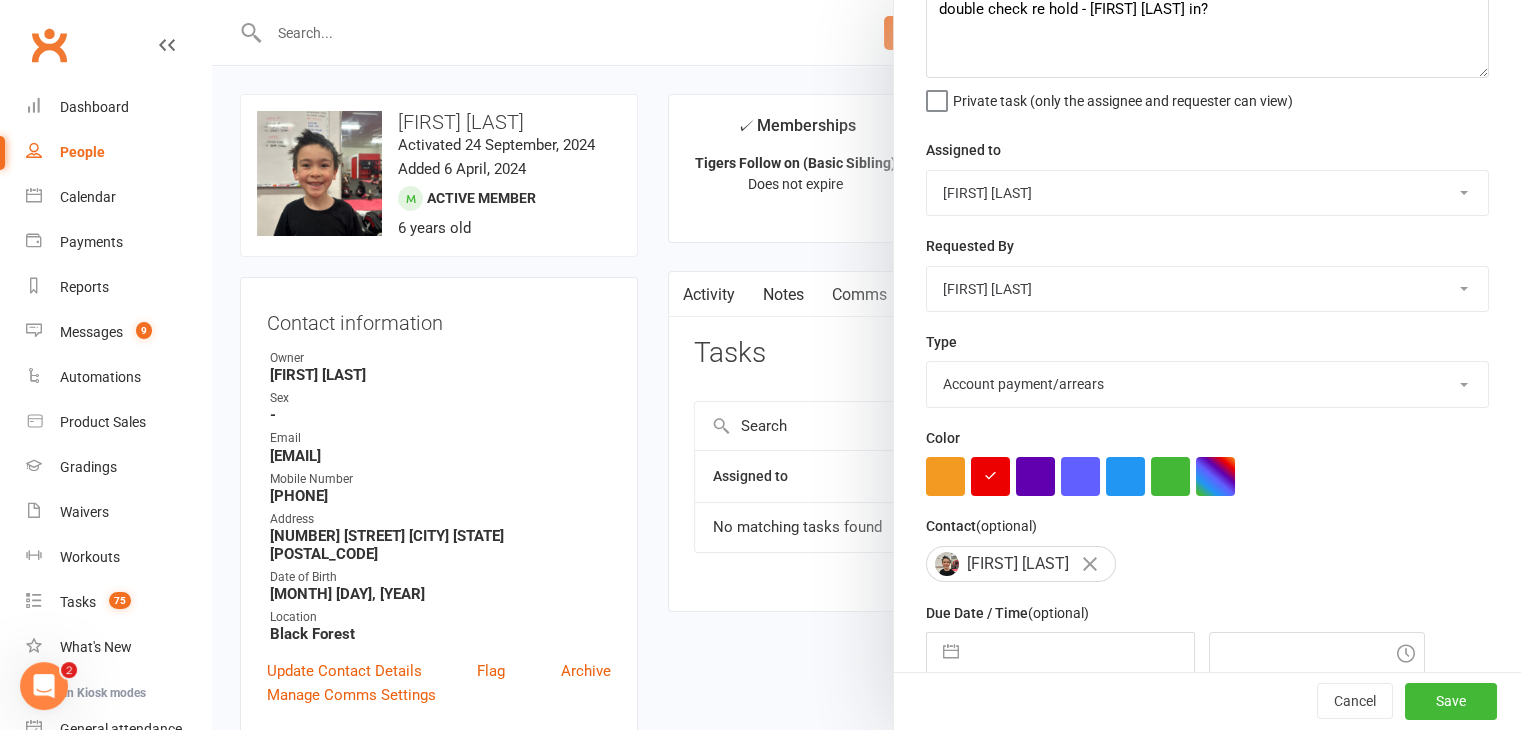 click at bounding box center (951, 653) 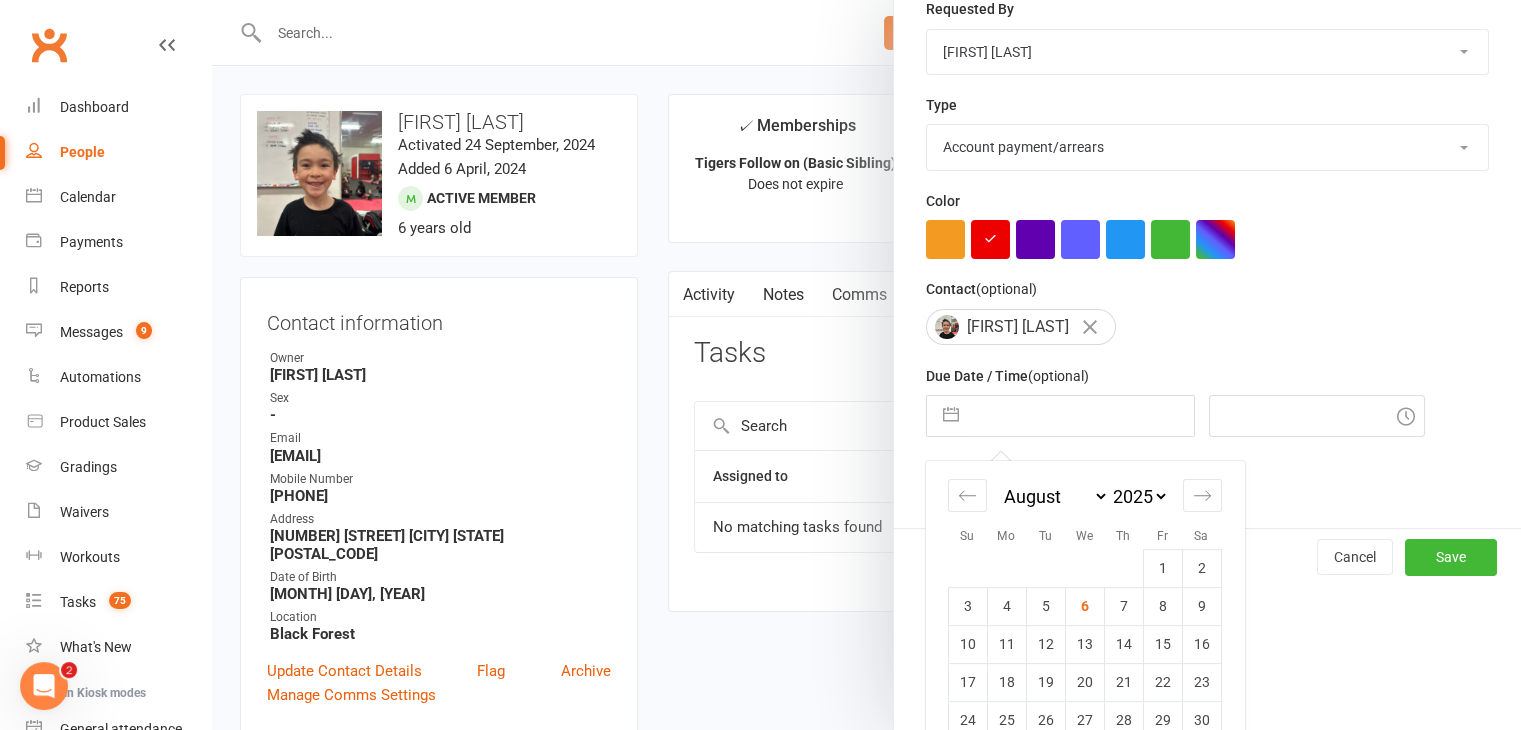 scroll, scrollTop: 407, scrollLeft: 0, axis: vertical 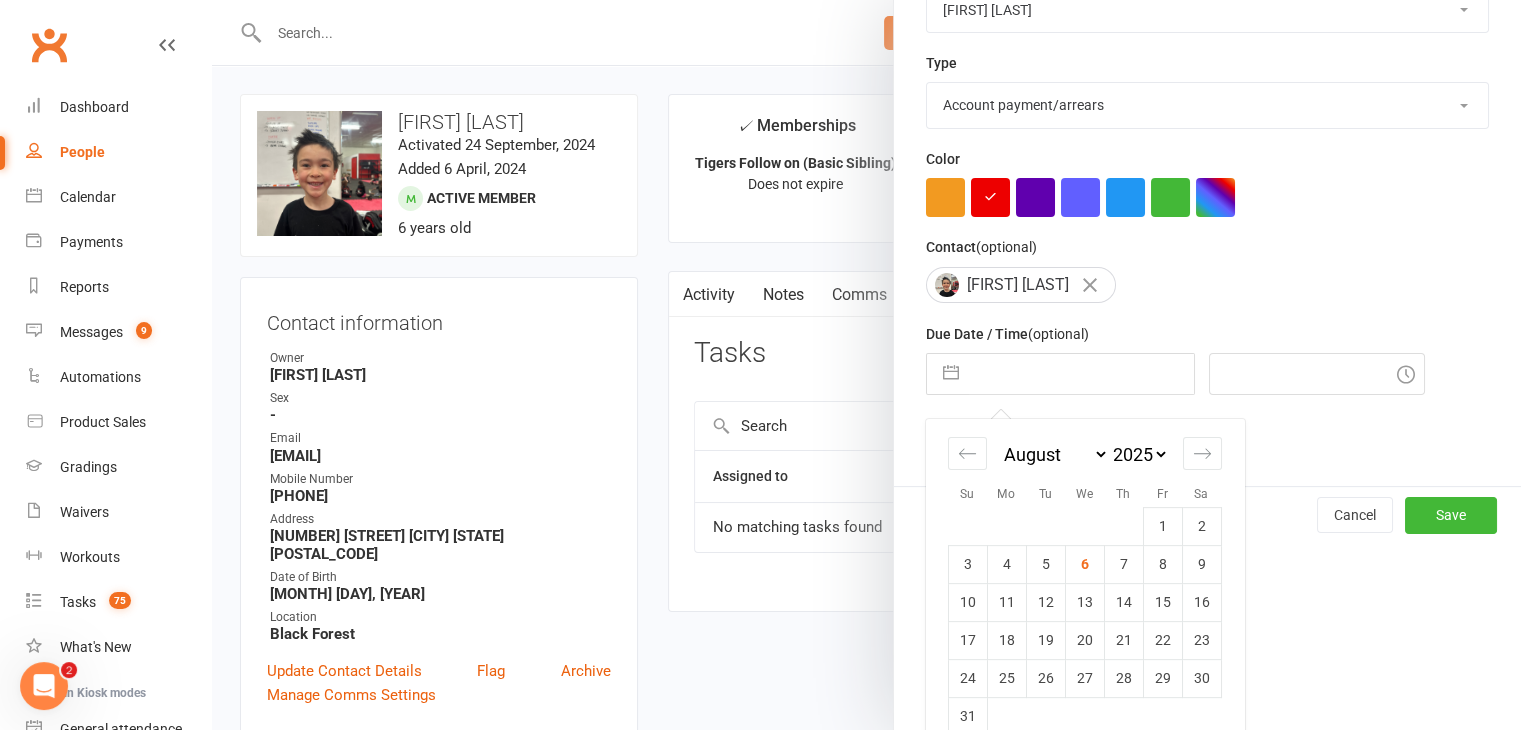 click on "6" at bounding box center [1084, 564] 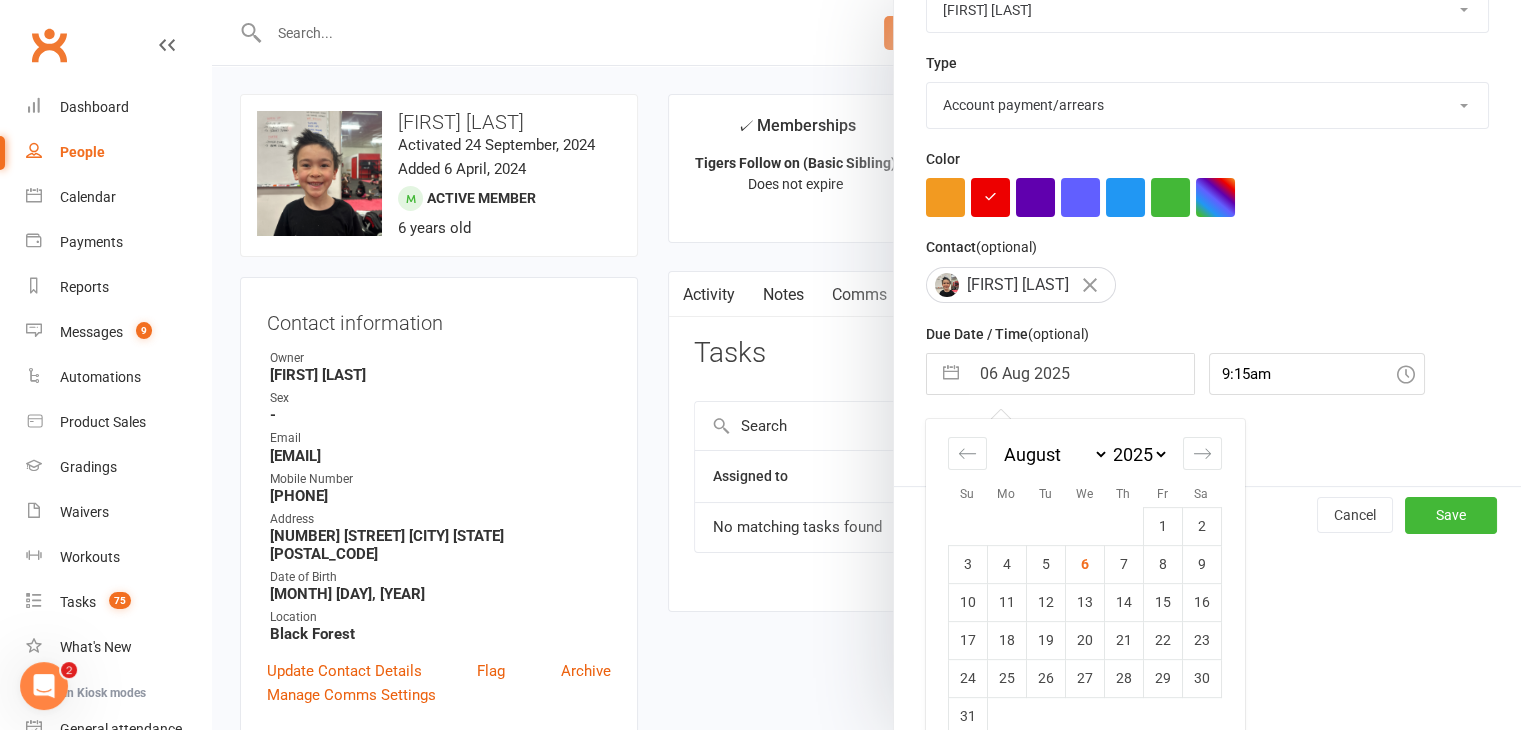 select on "6" 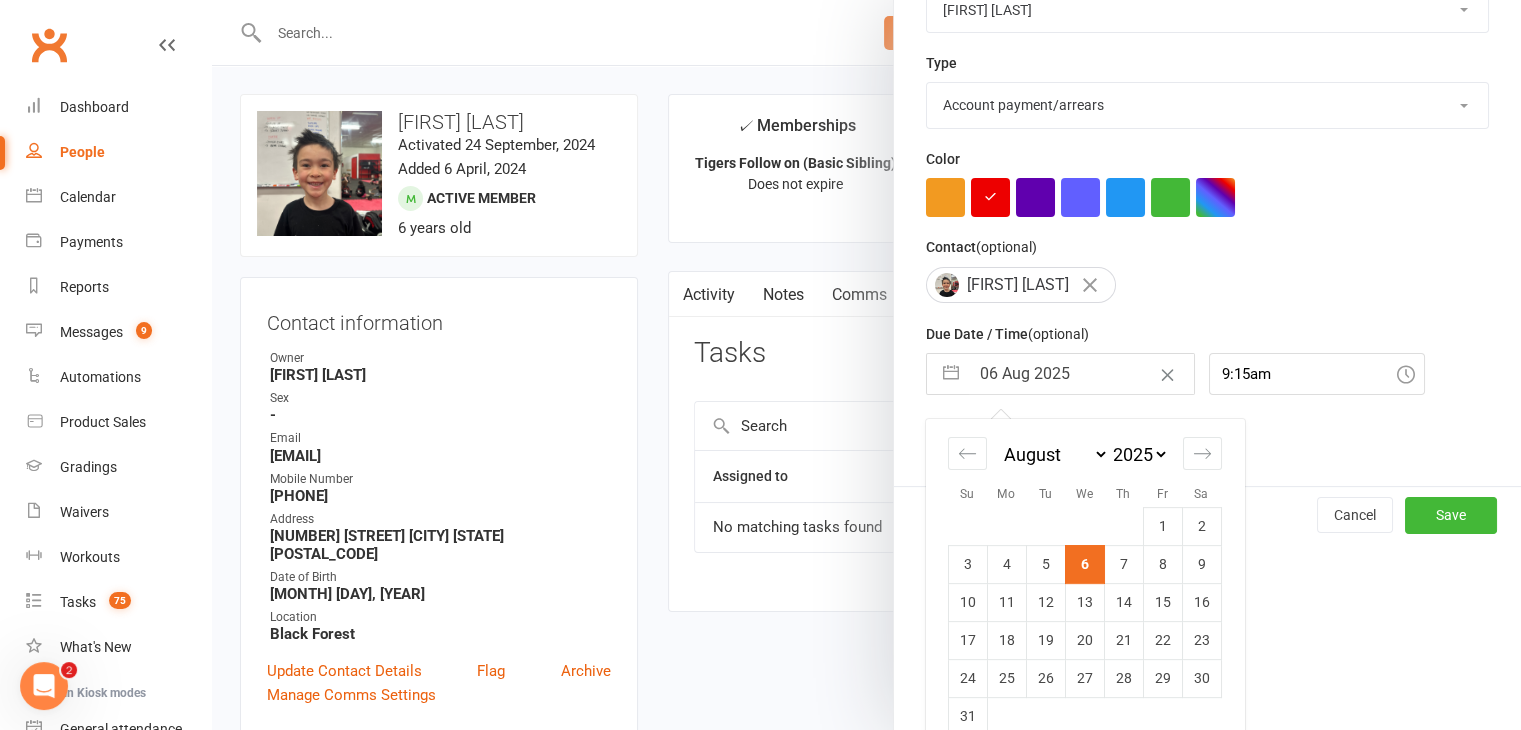 scroll, scrollTop: 217, scrollLeft: 0, axis: vertical 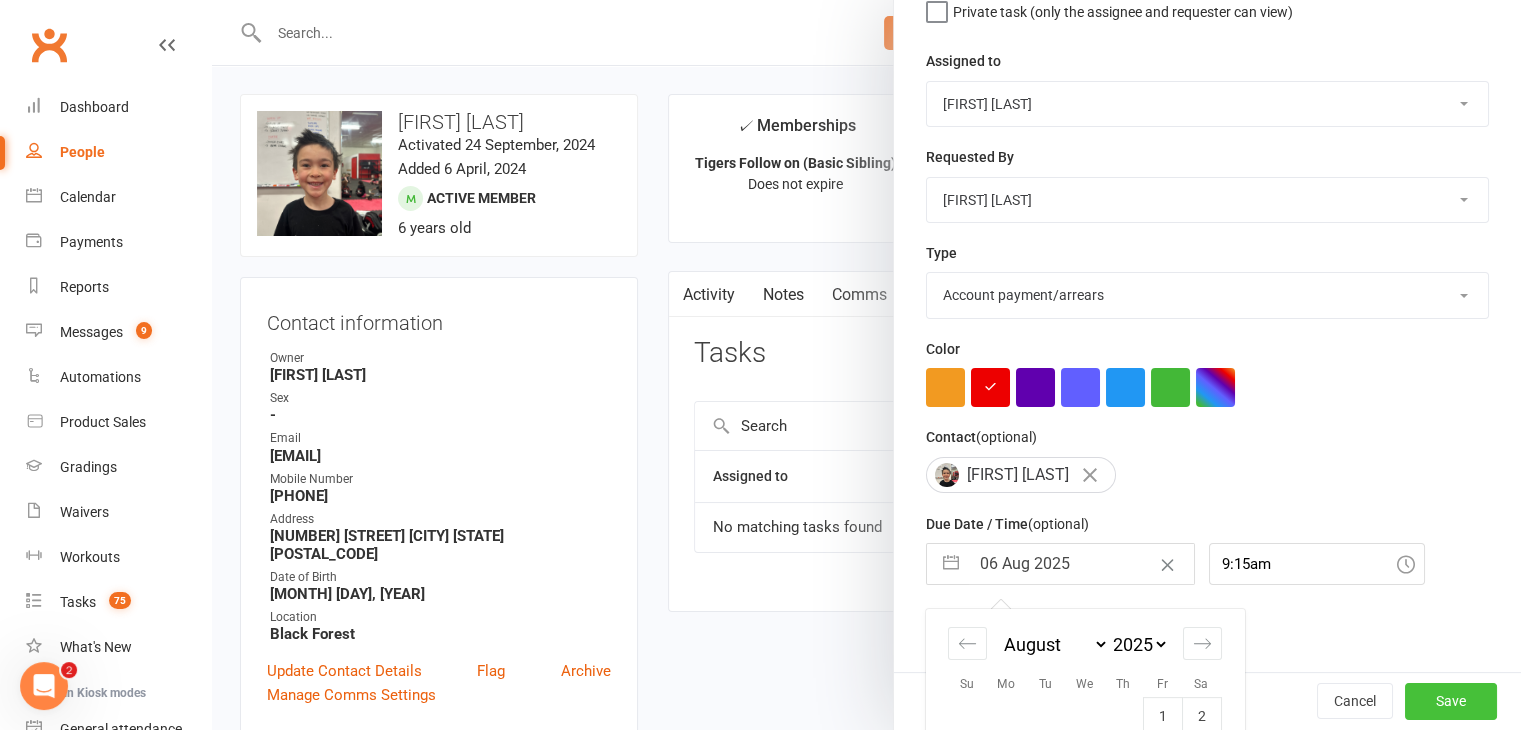 click on "Save" at bounding box center (1451, 702) 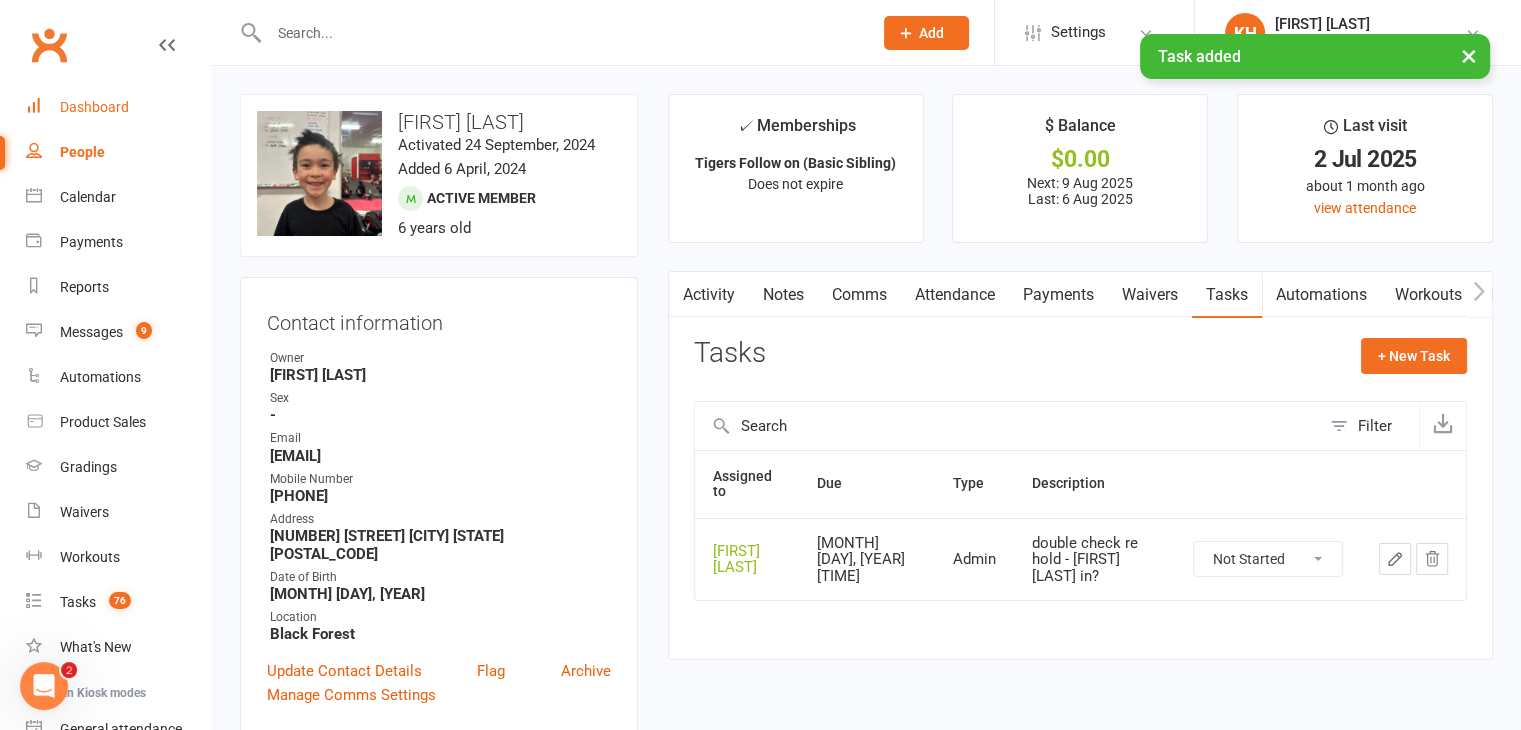 click on "Dashboard" at bounding box center (118, 107) 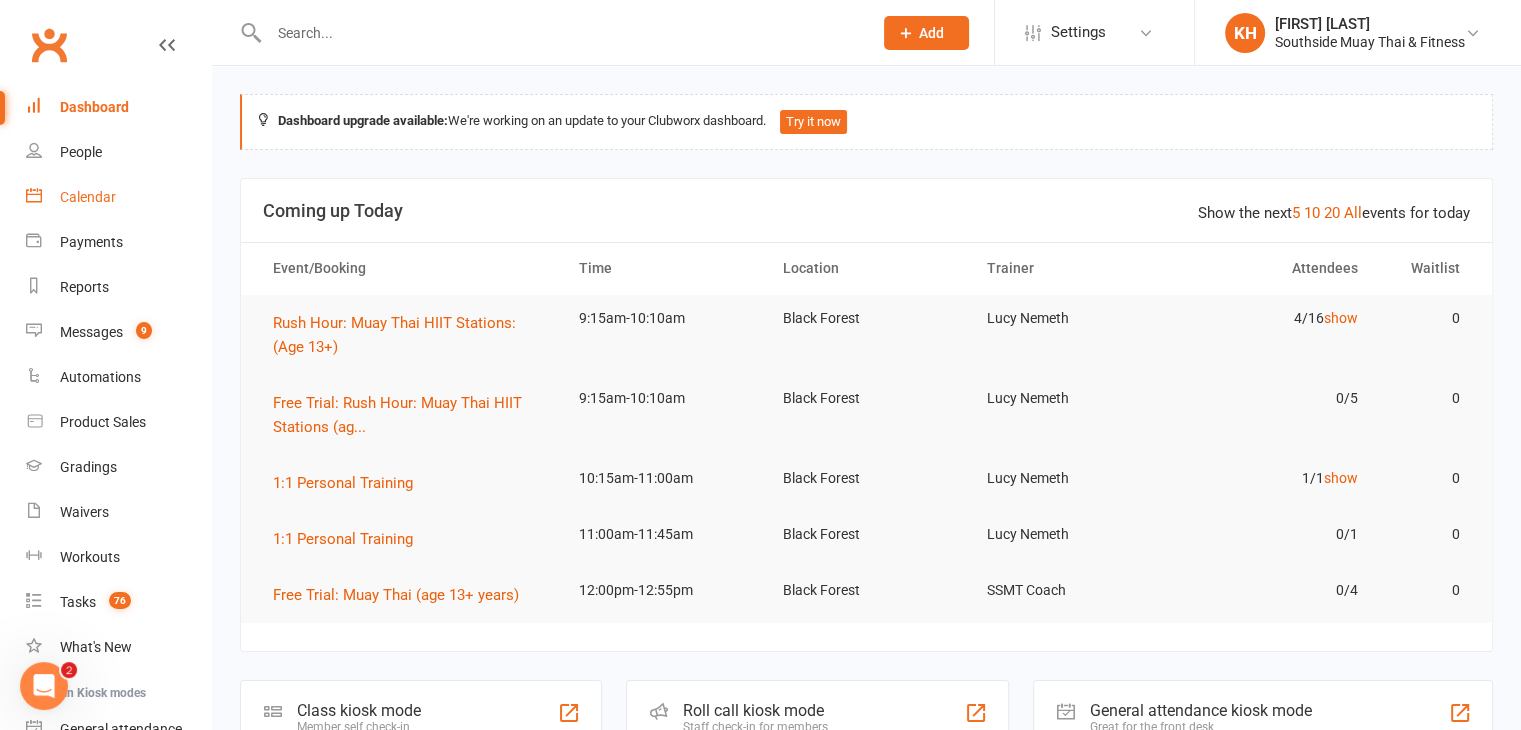 click on "Calendar" at bounding box center [118, 197] 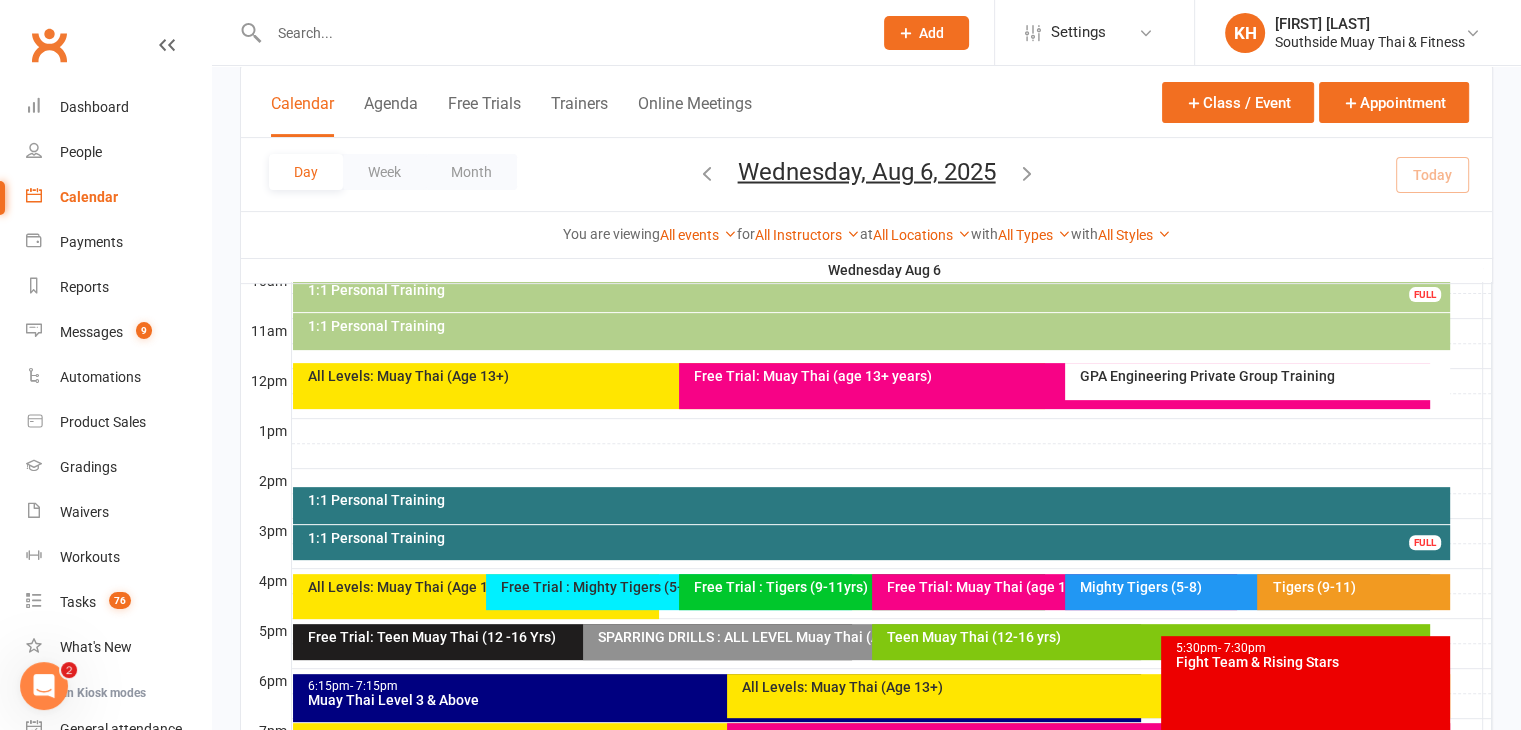 scroll, scrollTop: 646, scrollLeft: 0, axis: vertical 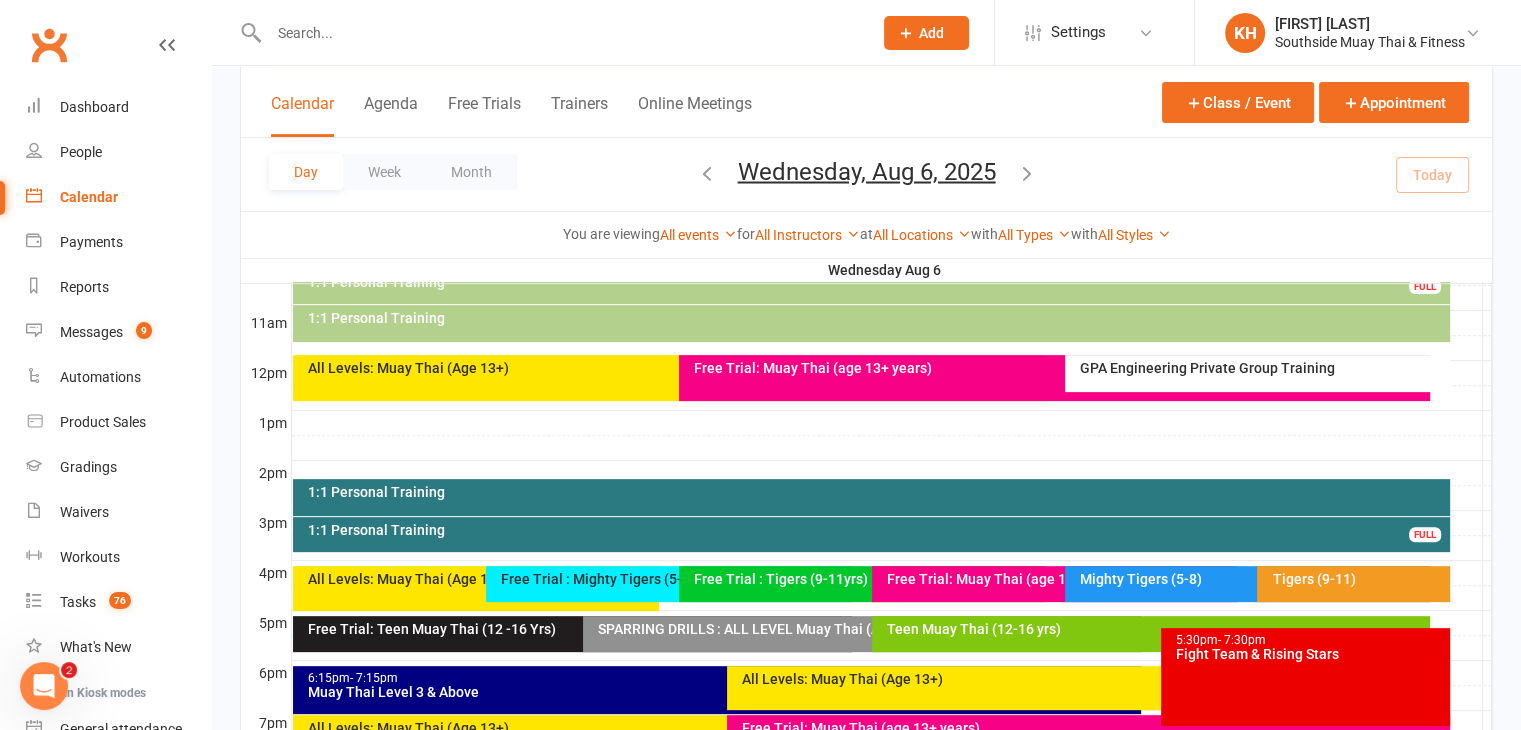 click on "1:1 Personal Training FULL" at bounding box center (871, 534) 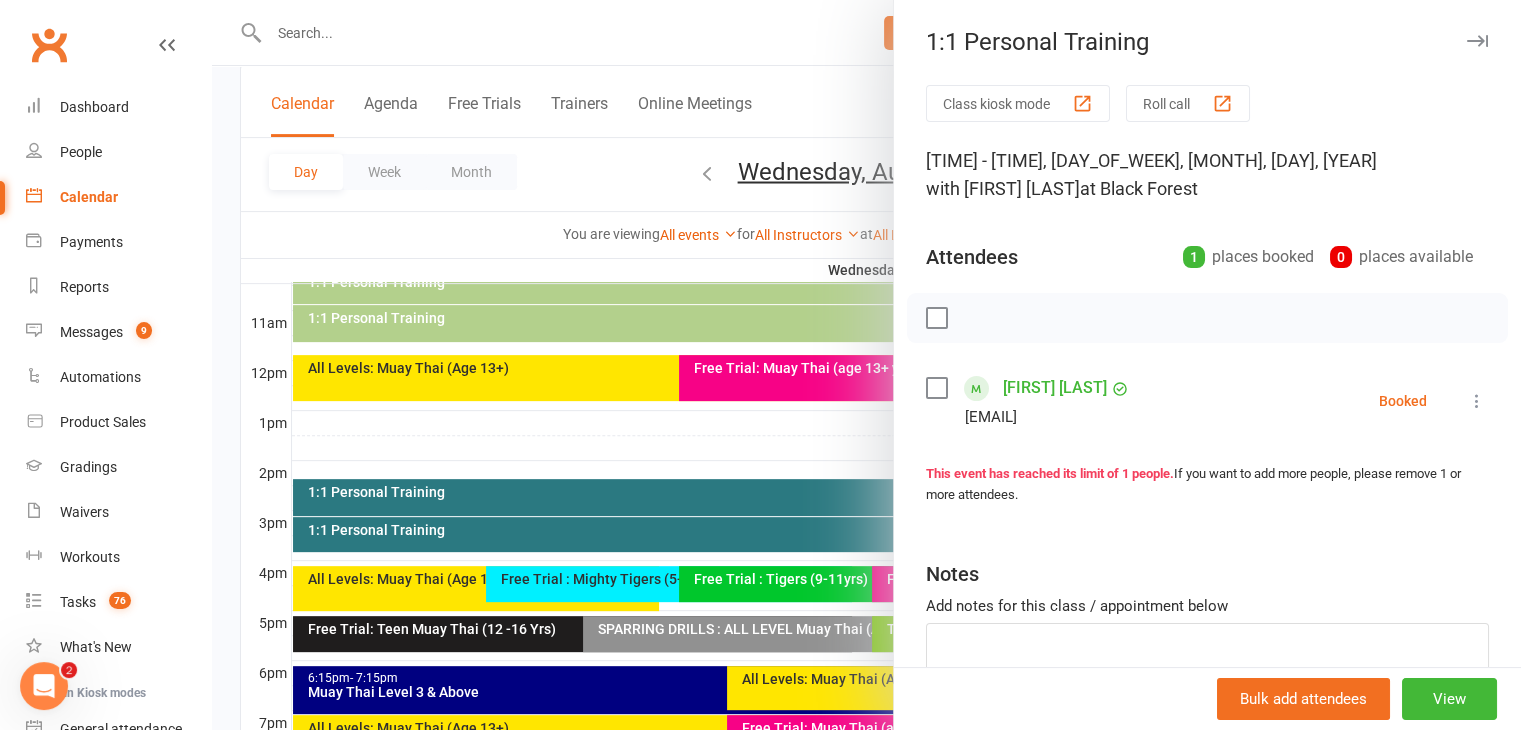 click at bounding box center [1477, 41] 